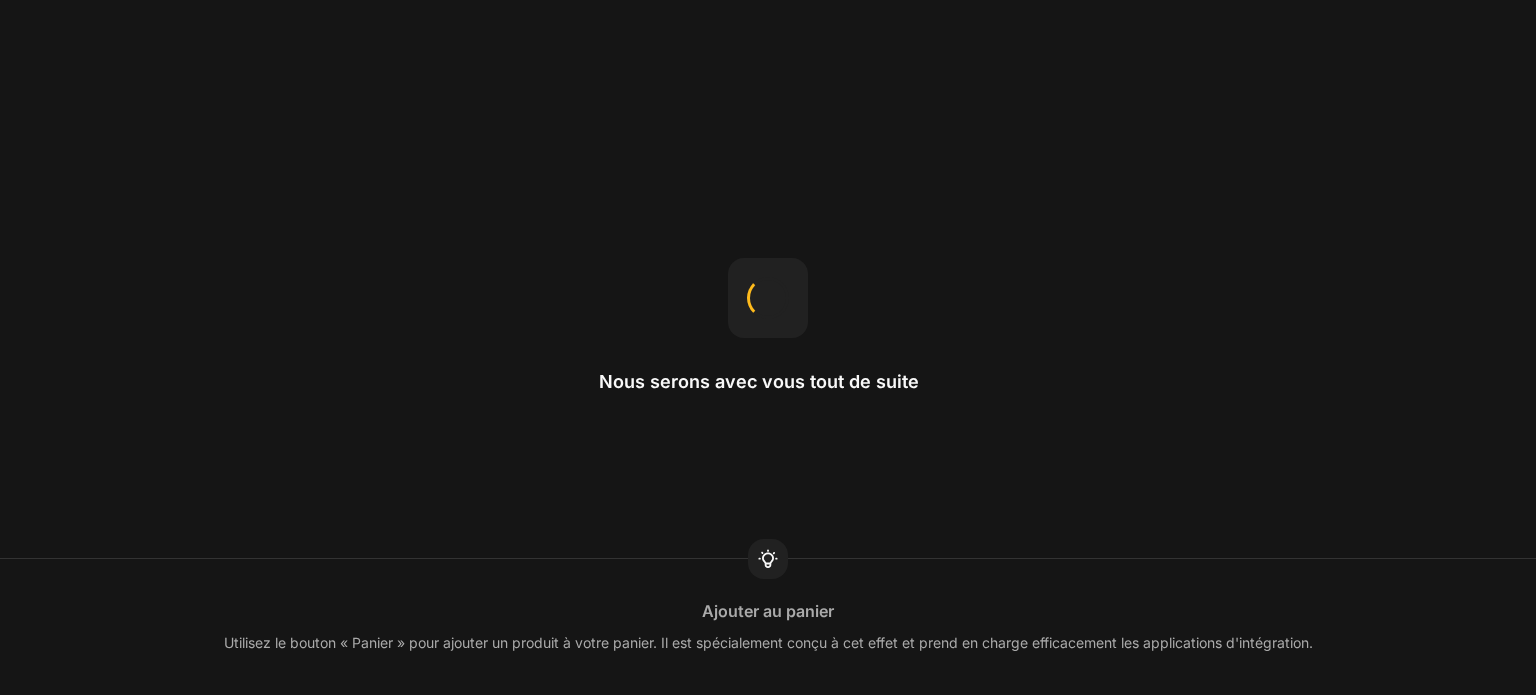 scroll, scrollTop: 0, scrollLeft: 0, axis: both 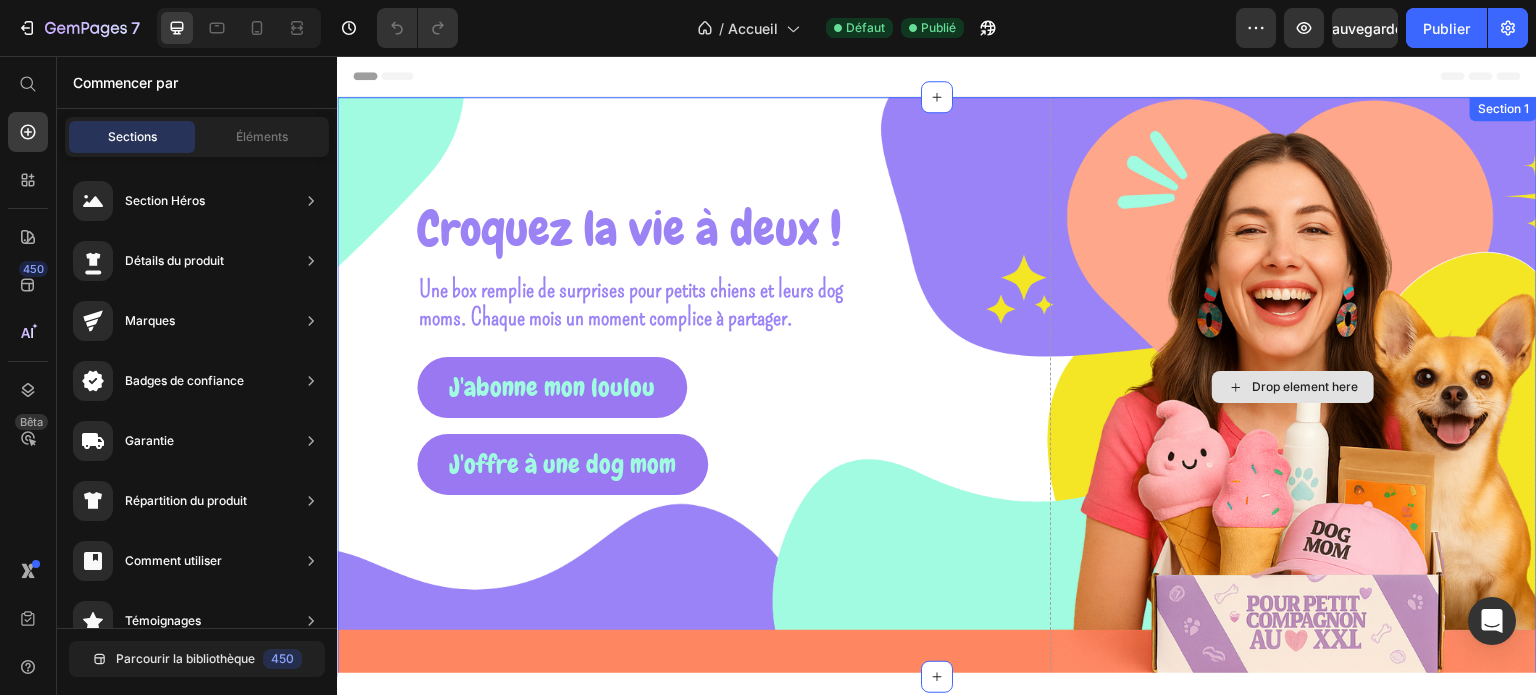 click on "Drop element here" at bounding box center [1294, 387] 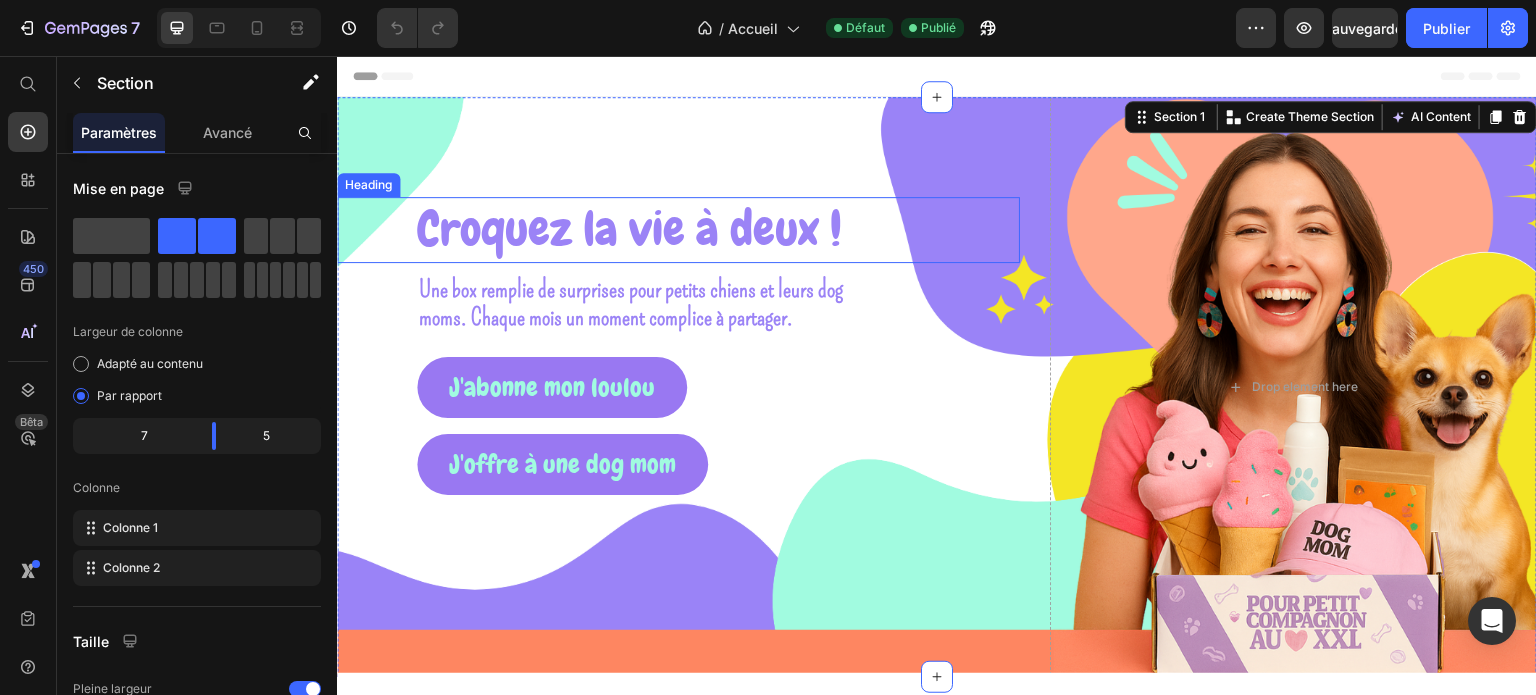 click on "Croquez la vie à deux !" at bounding box center [629, 229] 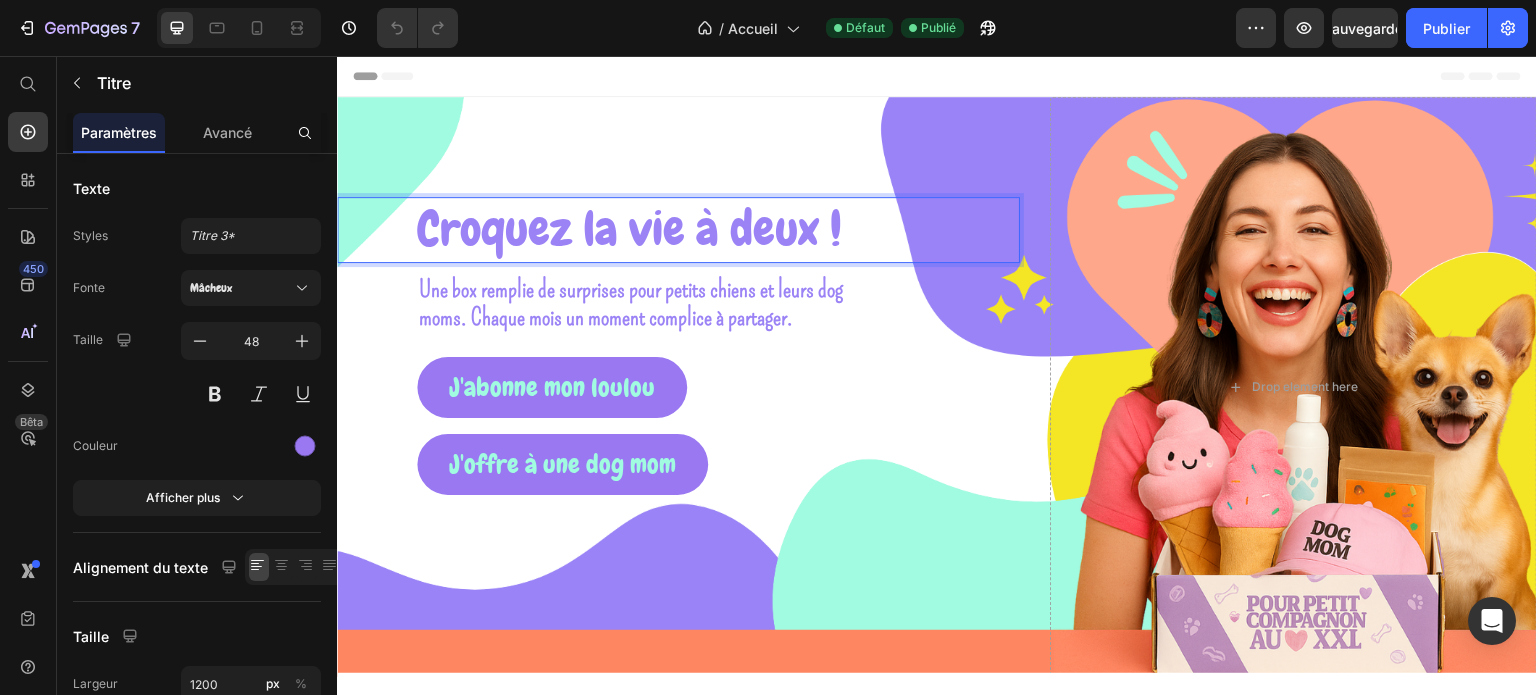 click on "Croquez la vie à deux !" at bounding box center [629, 229] 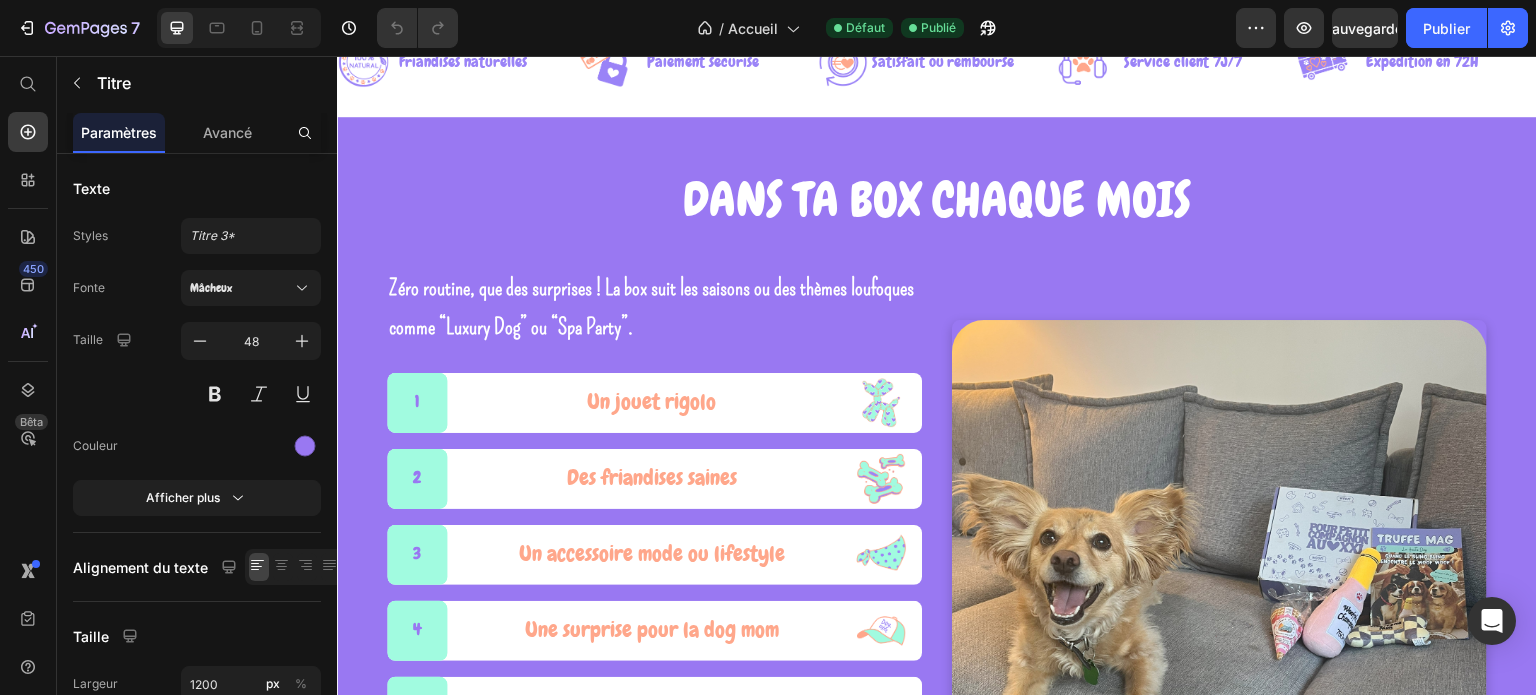 scroll, scrollTop: 800, scrollLeft: 0, axis: vertical 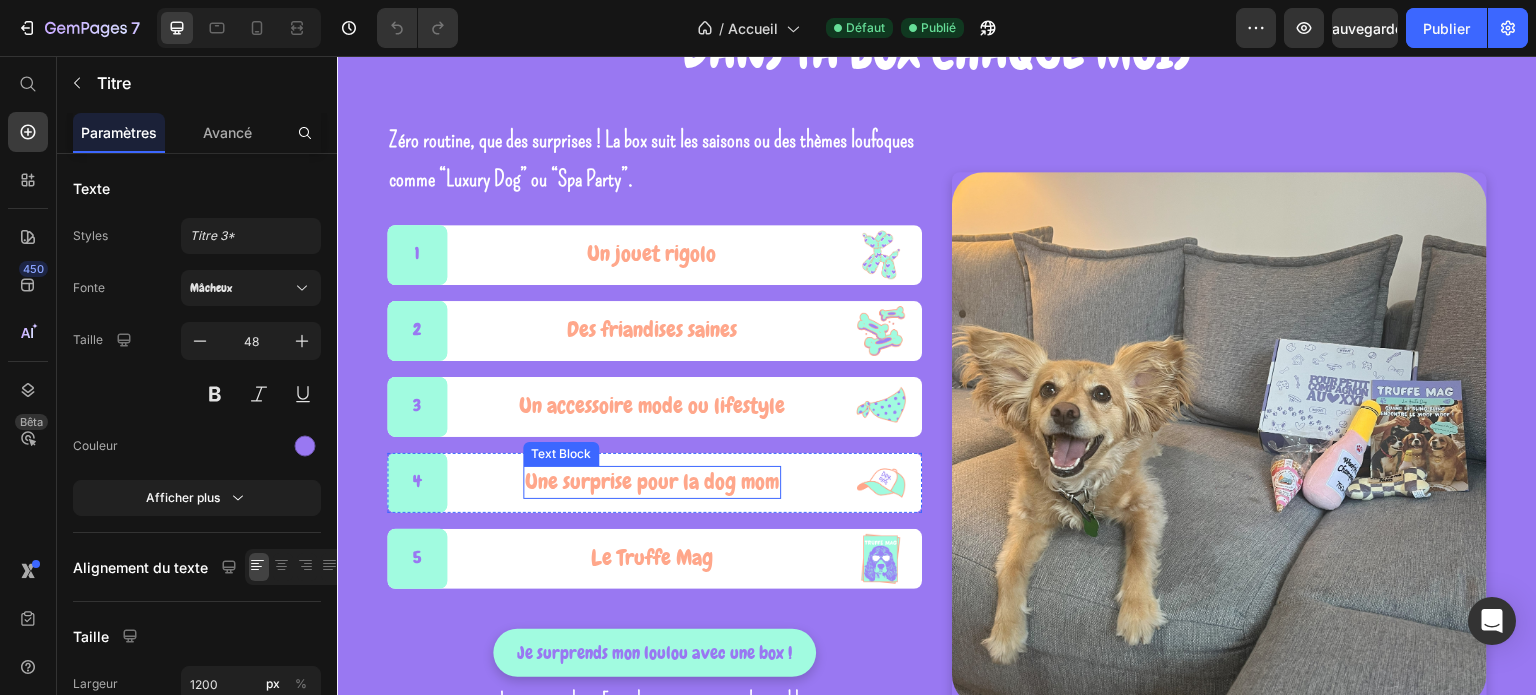 click on "Une surprise pour la dog mom" at bounding box center (652, 482) 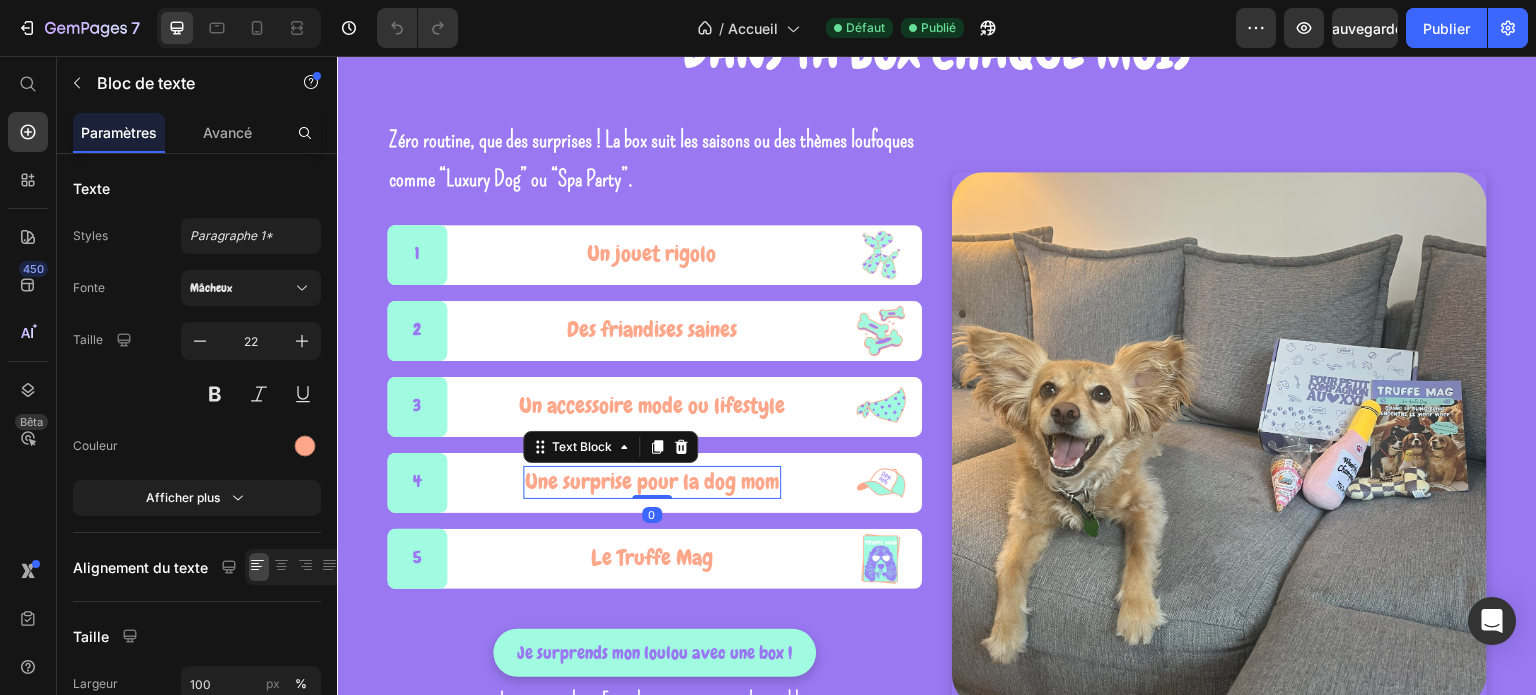 click on "Une surprise pour la dog mom" at bounding box center (652, 482) 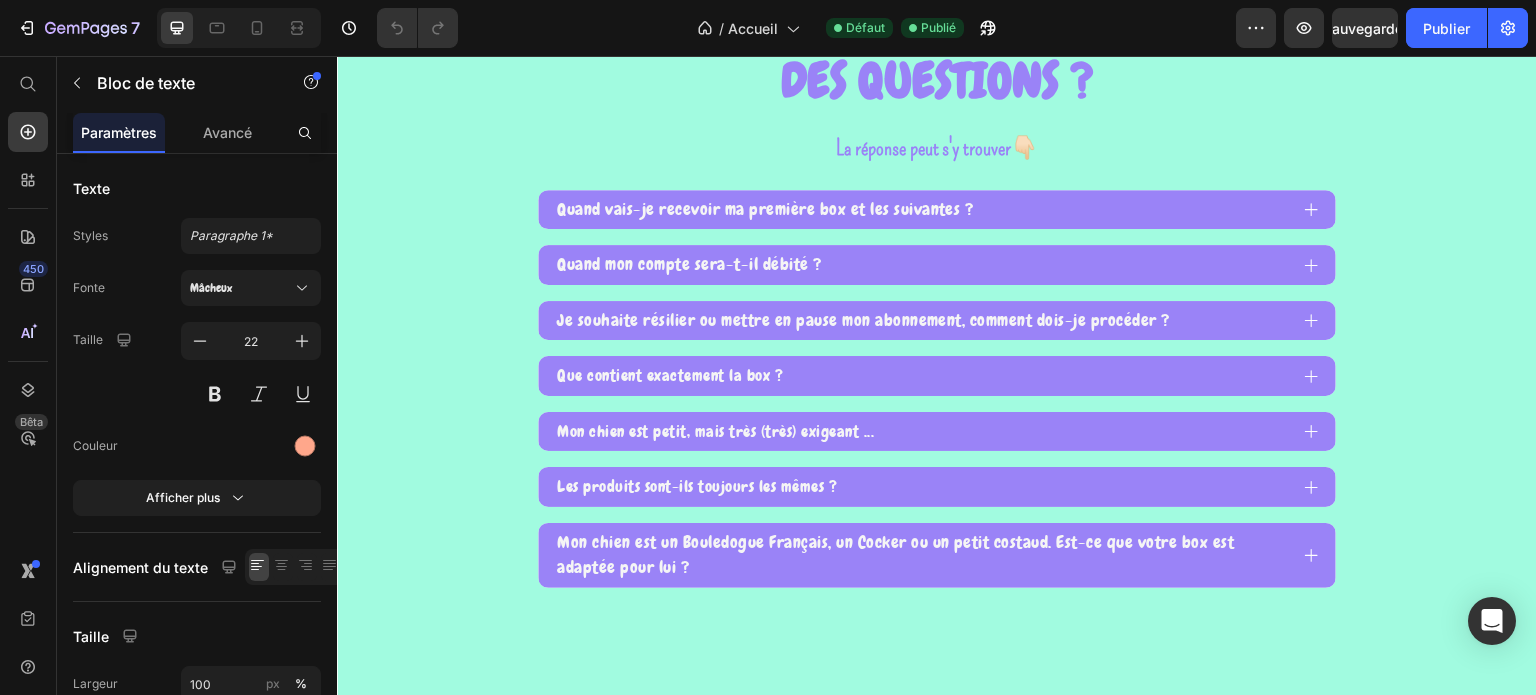 scroll, scrollTop: 5200, scrollLeft: 0, axis: vertical 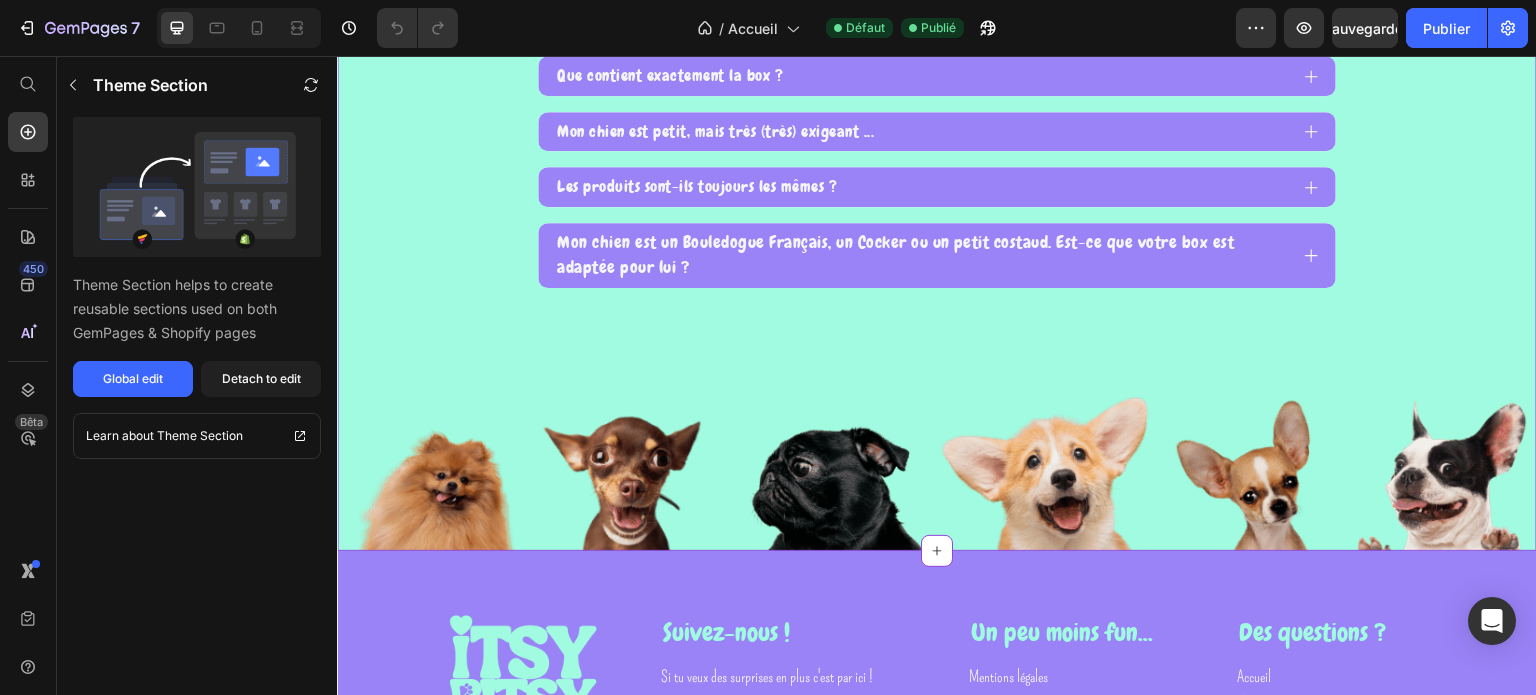 click on "Quand vais-je recevoir ma première box et les suivantes ?" at bounding box center [920, -90] 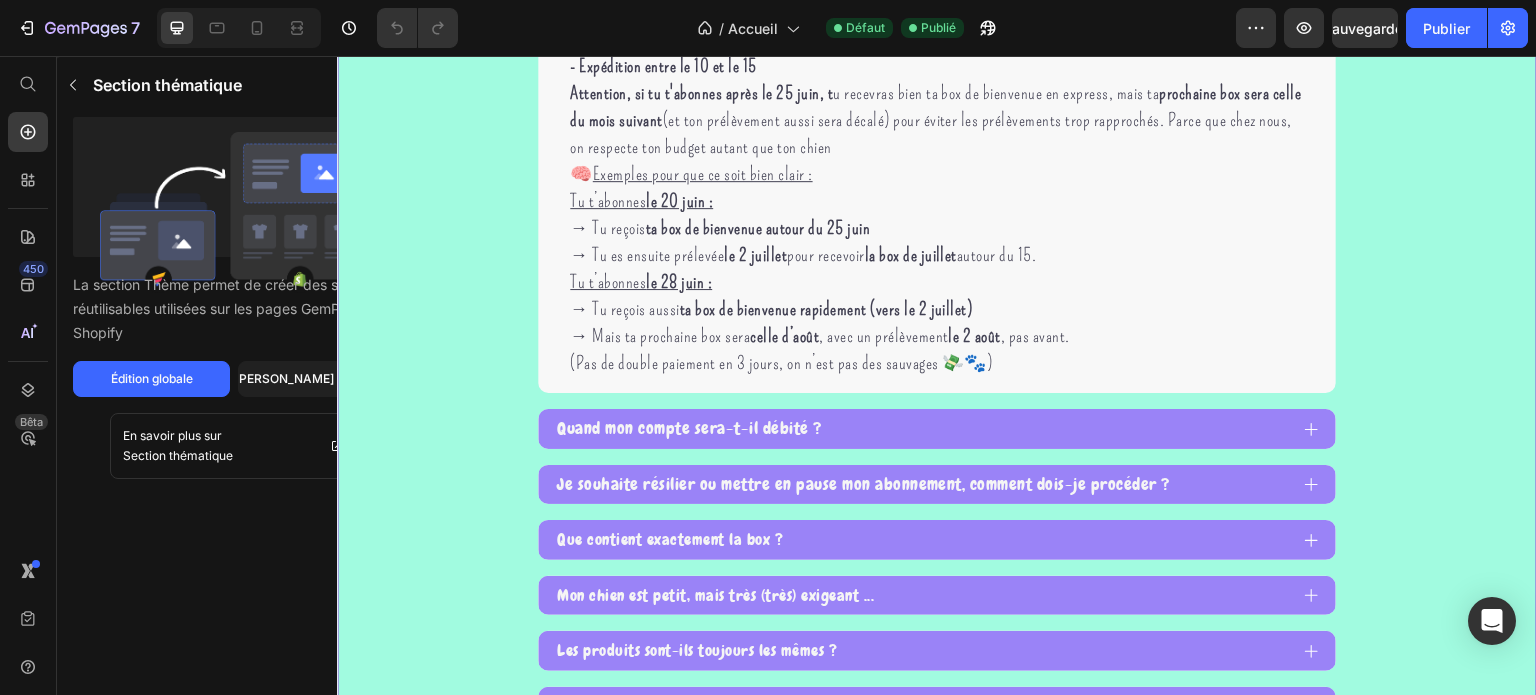 click on "Quand vais-je recevoir ma première box et les suivantes ?" at bounding box center (920, -90) 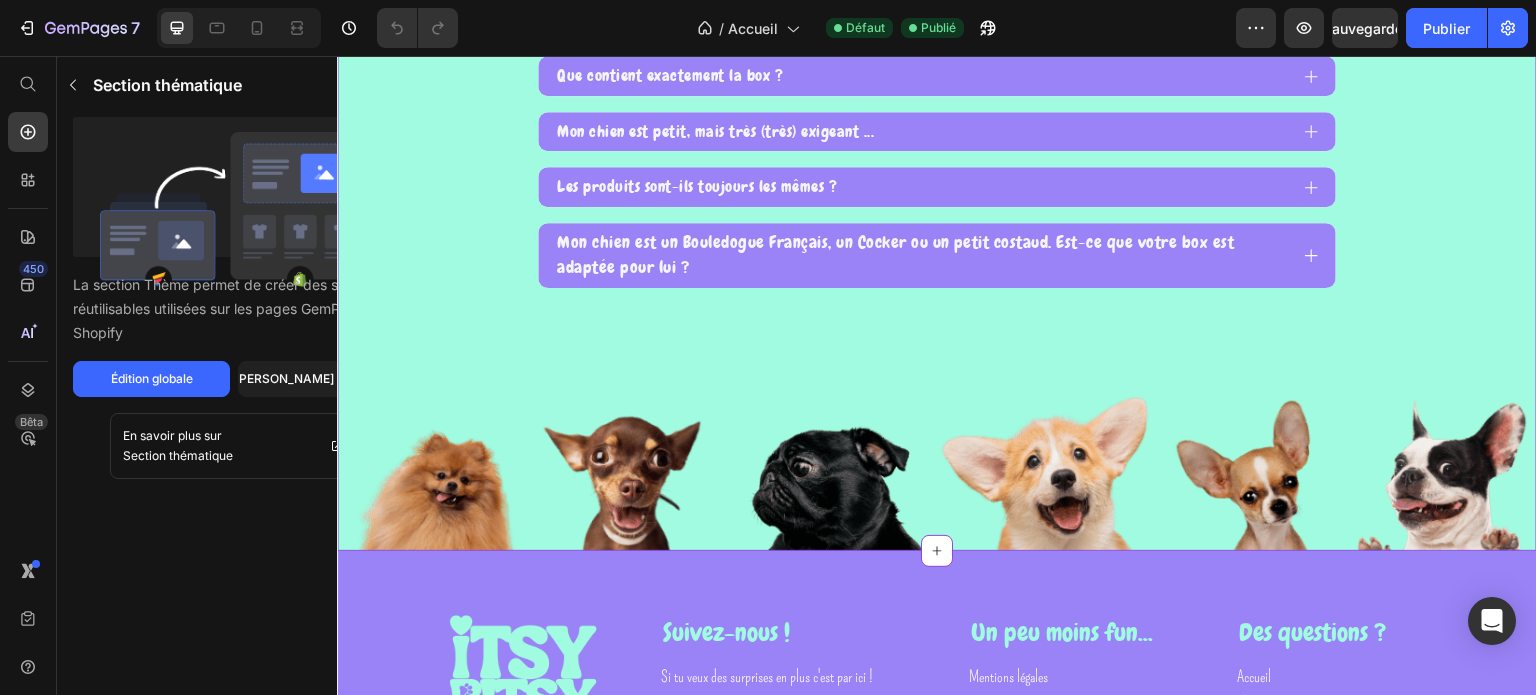 click on "Quand mon compte sera-t-il débité ?" at bounding box center [920, -35] 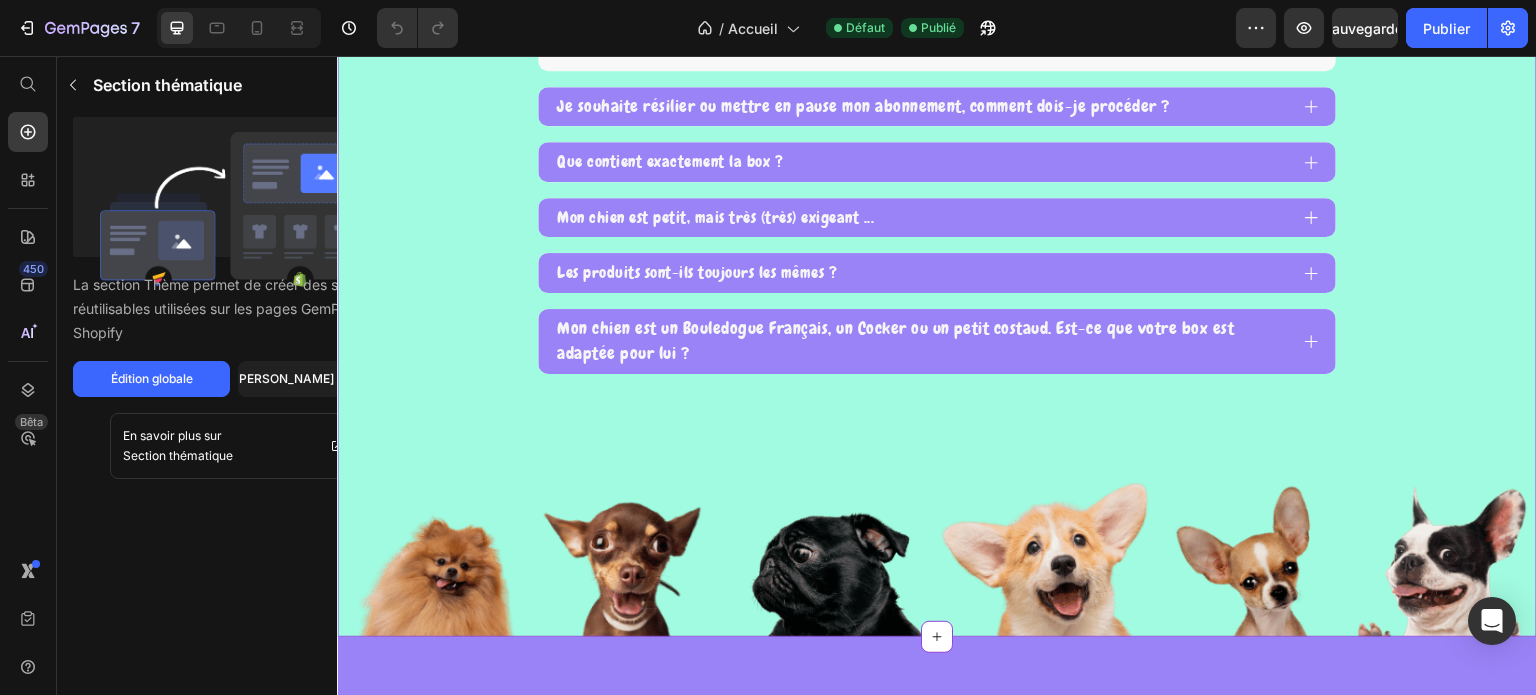 click on "Quand mon compte sera-t-il débité ?" at bounding box center [920, -35] 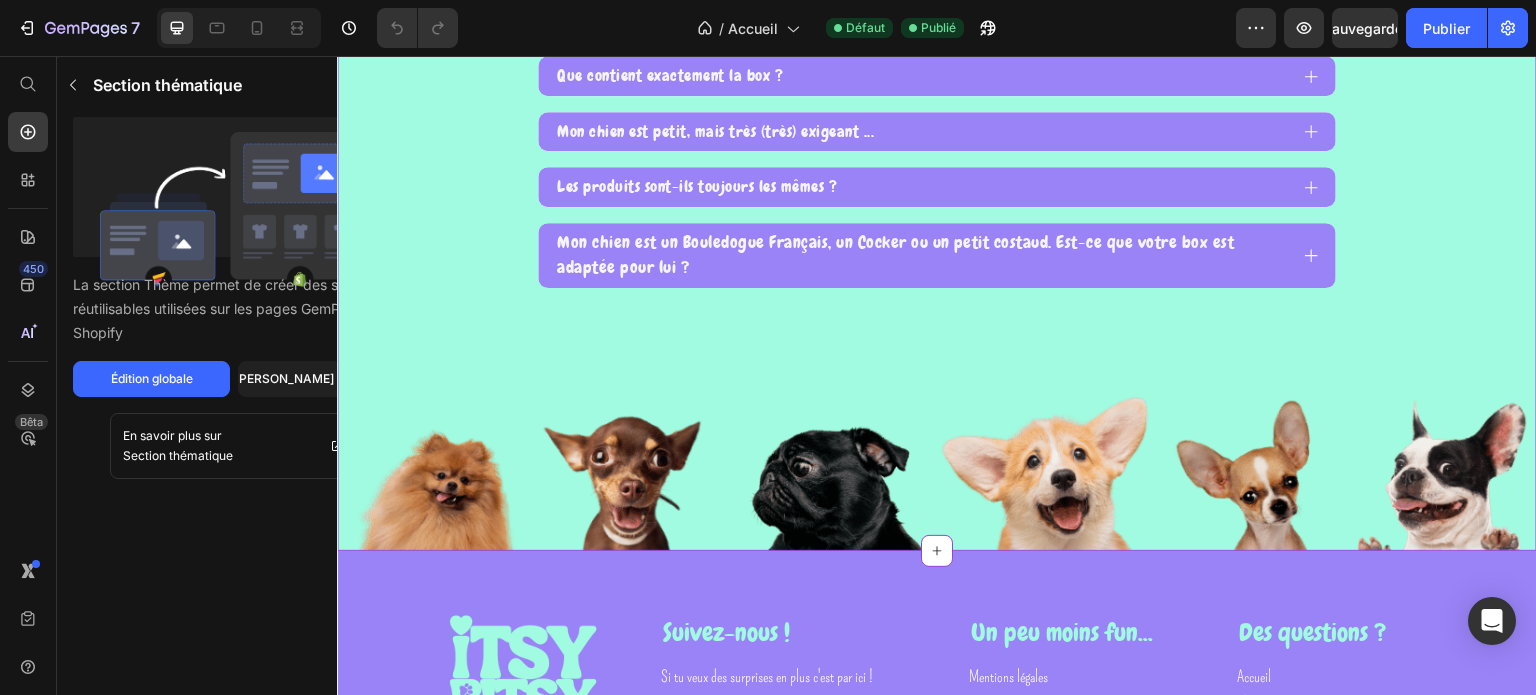 click on "Je souhaite résilier ou mettre en pause mon abonnement, comment dois-je procéder ?" at bounding box center (920, 21) 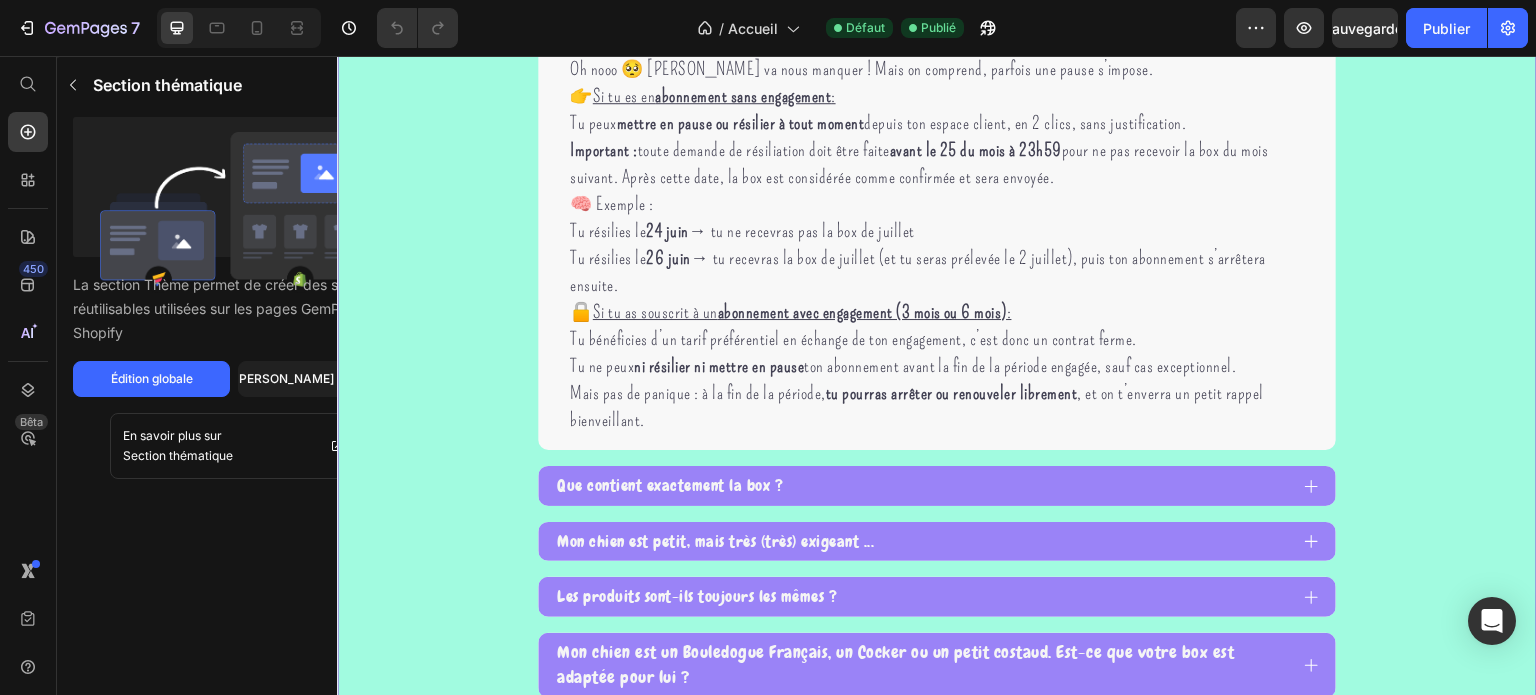 click on "Je souhaite résilier ou mettre en pause mon abonnement, comment dois-je procéder ?" at bounding box center [920, 21] 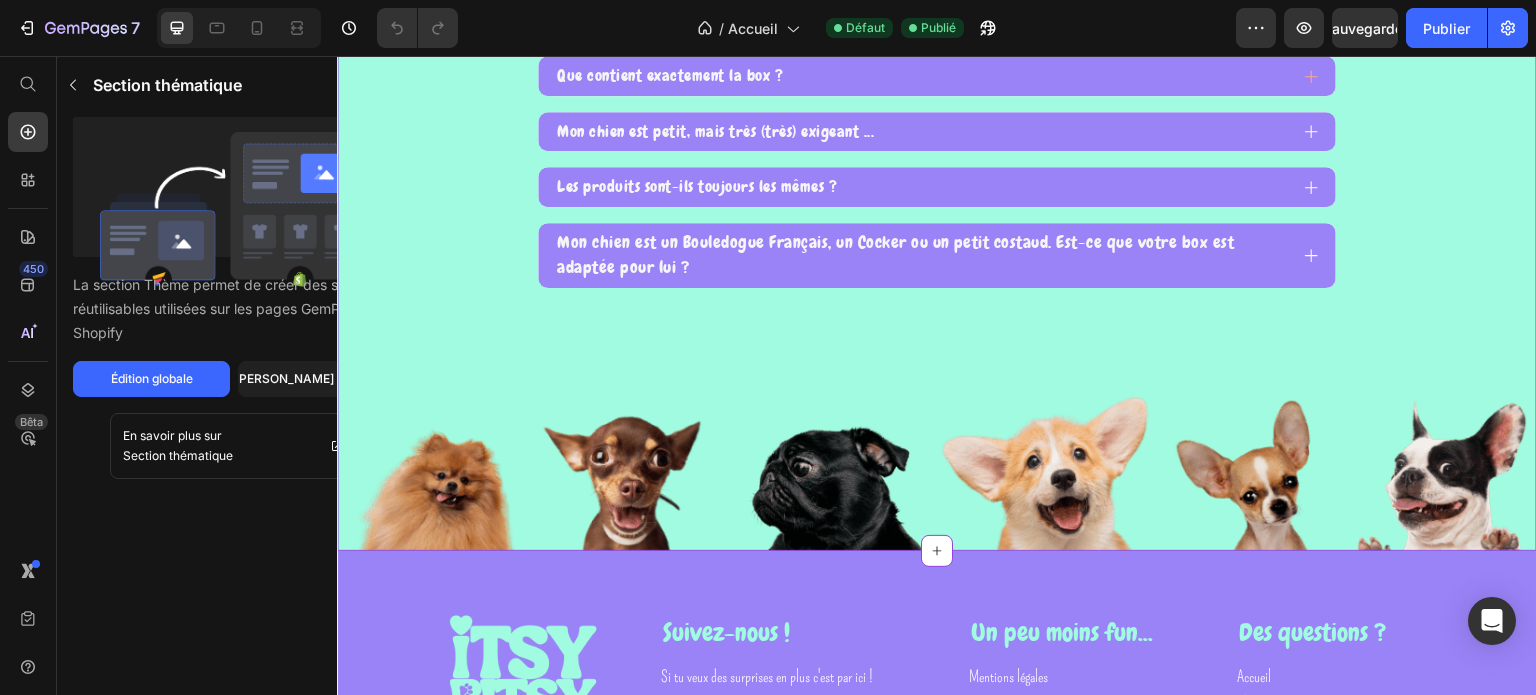 click on "Que contient exactement la box ?" at bounding box center (920, 76) 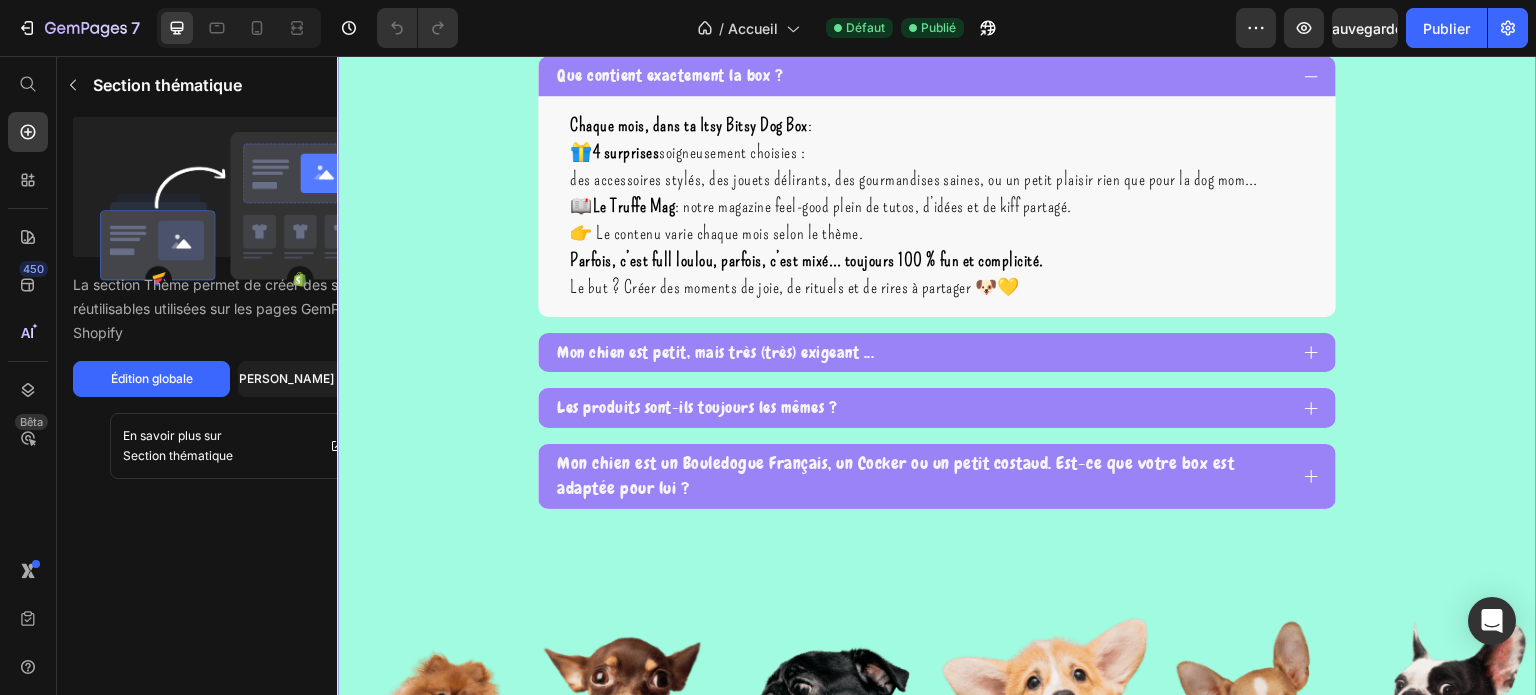 click on "Que contient exactement la box ?" at bounding box center (920, 76) 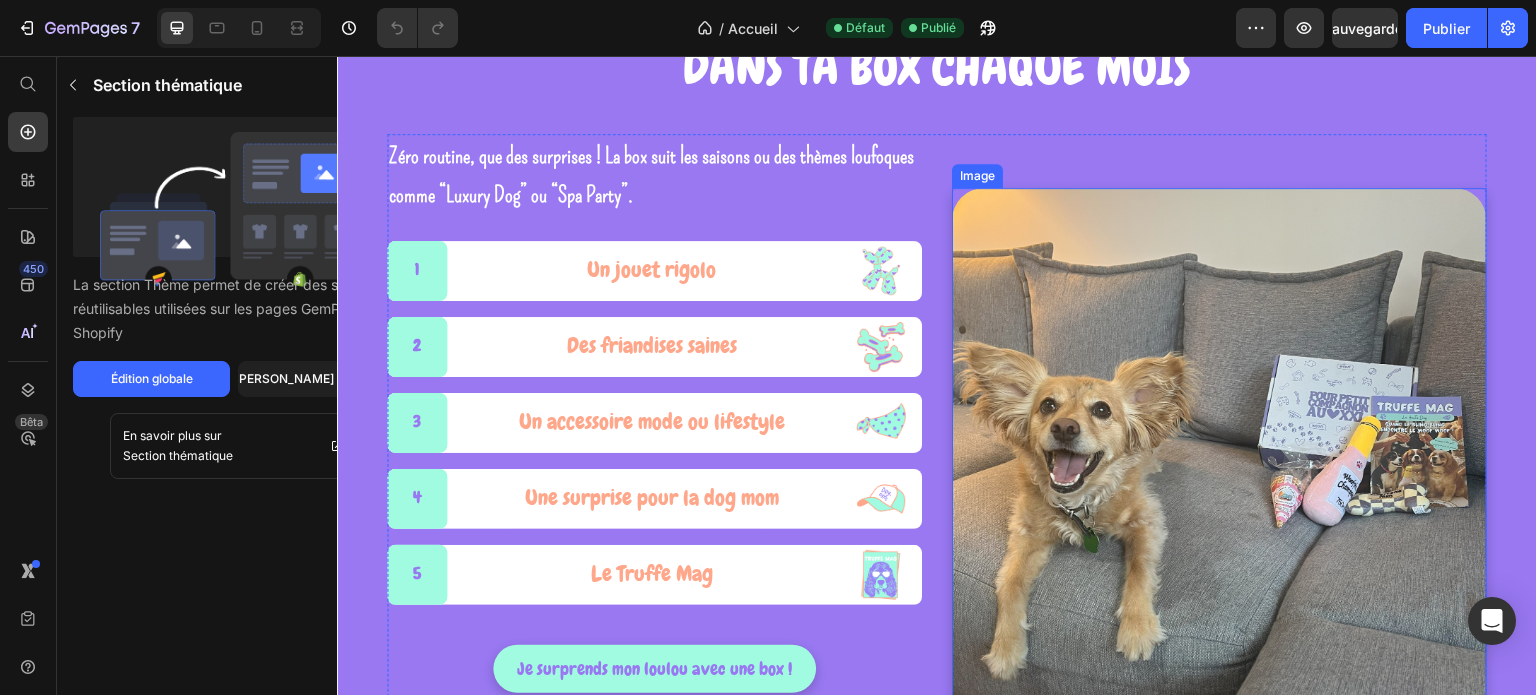 scroll, scrollTop: 800, scrollLeft: 0, axis: vertical 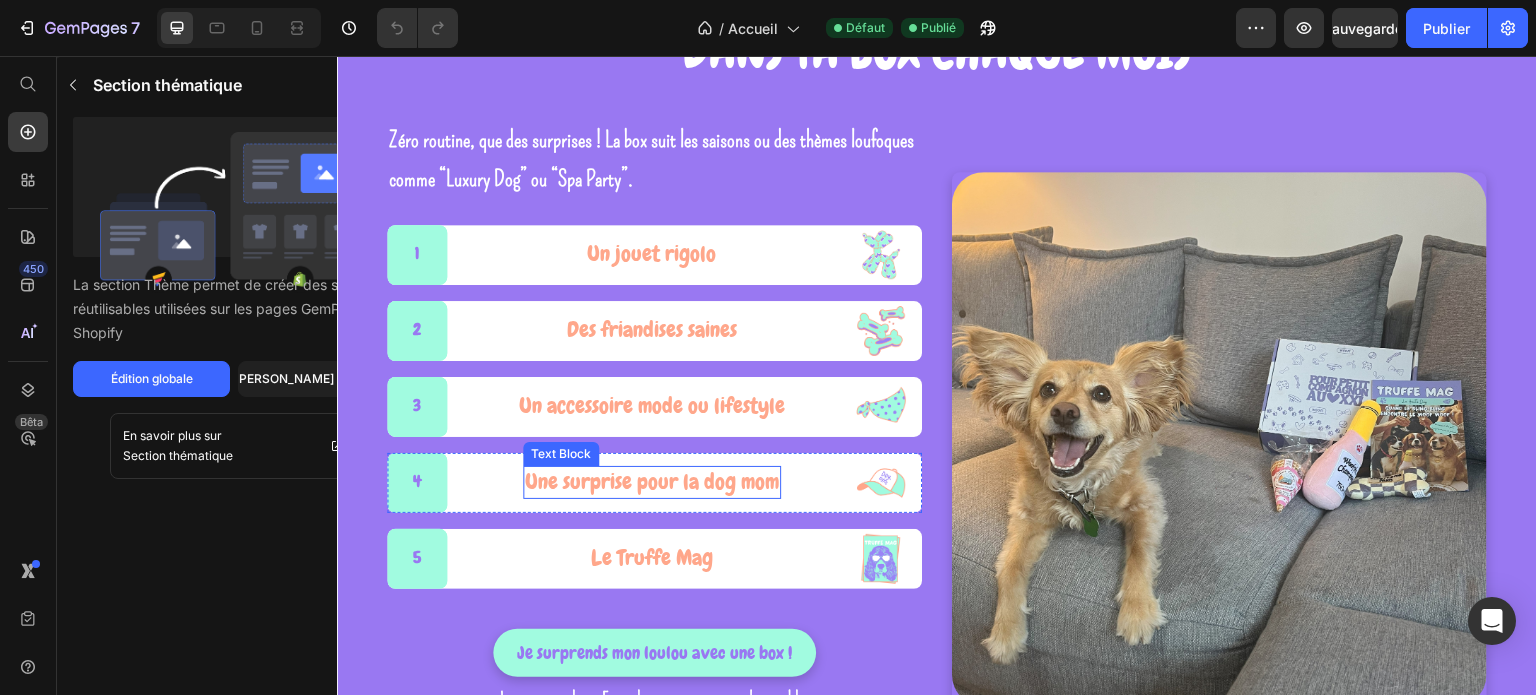 click on "Une surprise pour la dog mom" at bounding box center (652, 482) 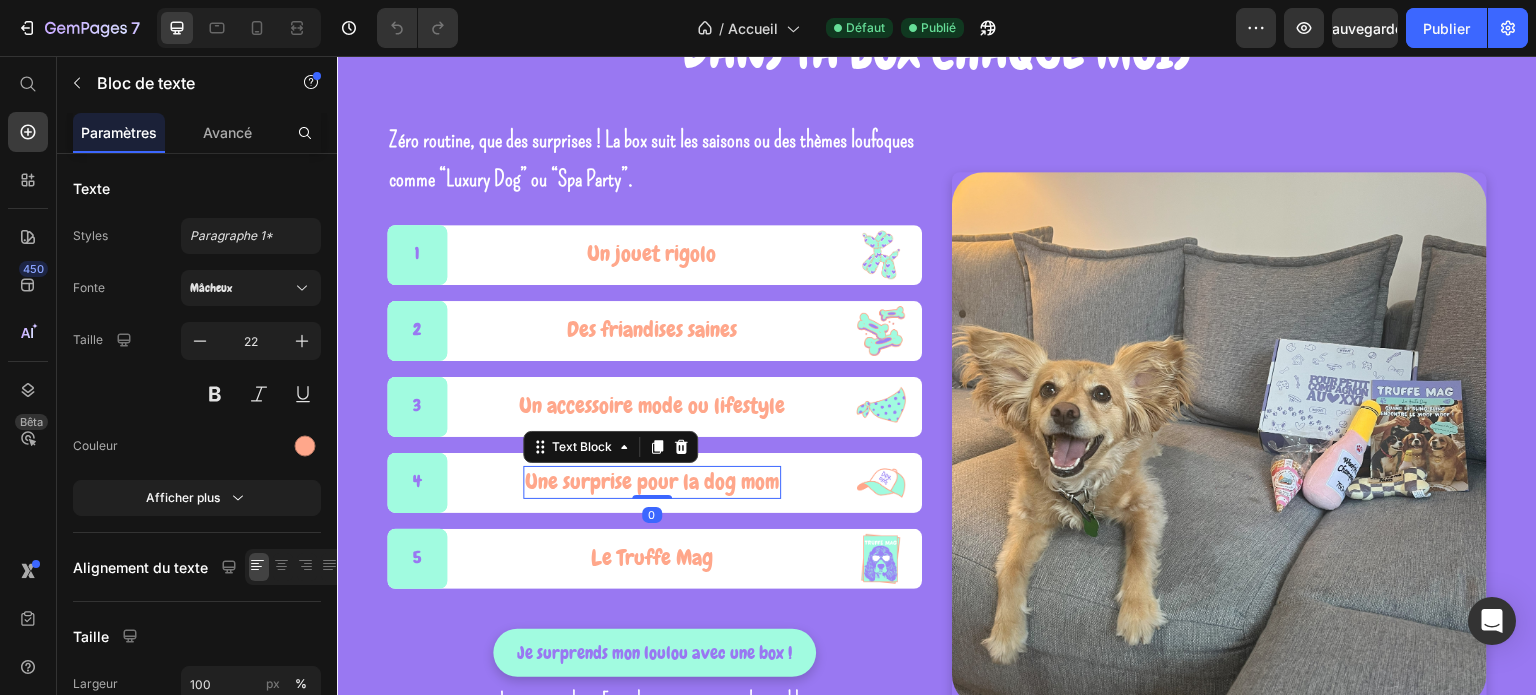 click on "Une surprise pour la dog mom" at bounding box center [652, 482] 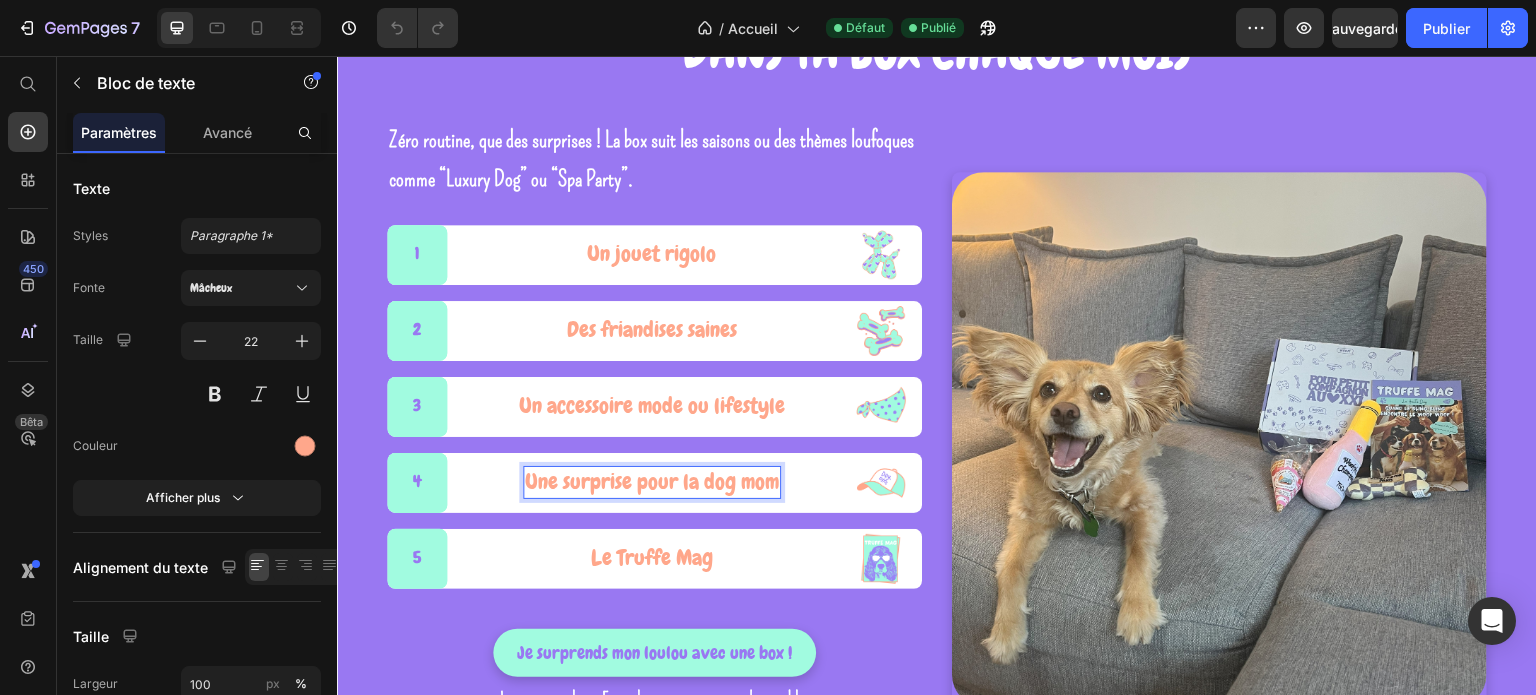 click on "Une surprise pour la dog mom" at bounding box center [652, 482] 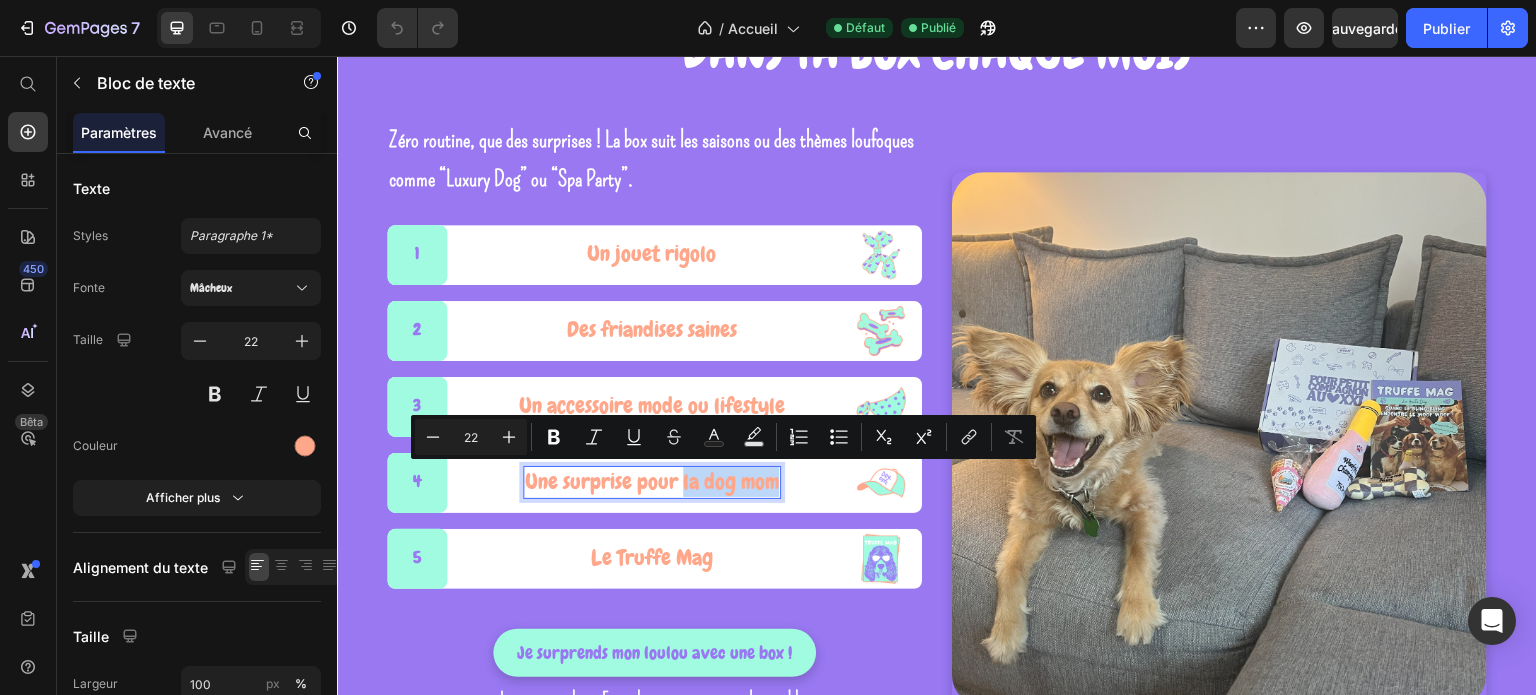 drag, startPoint x: 768, startPoint y: 486, endPoint x: 677, endPoint y: 483, distance: 91.04944 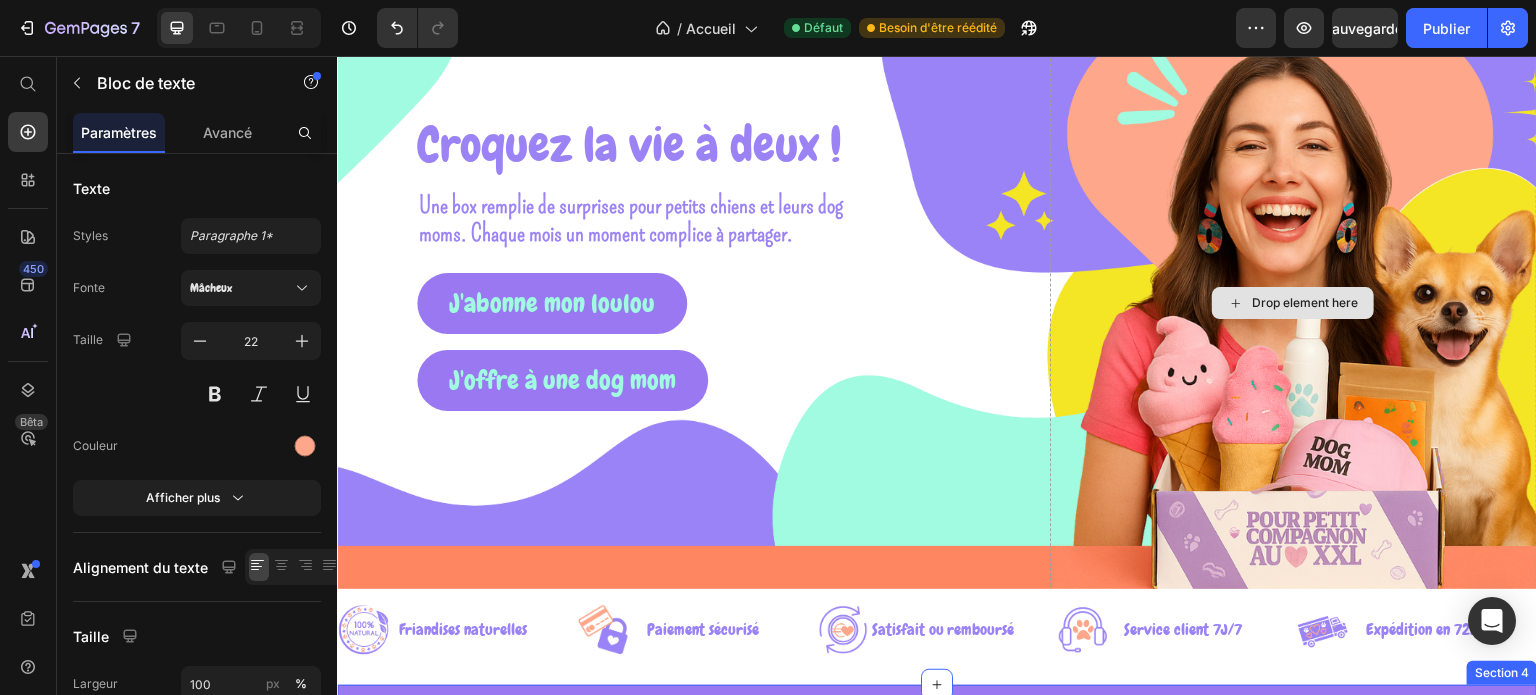 scroll, scrollTop: 0, scrollLeft: 0, axis: both 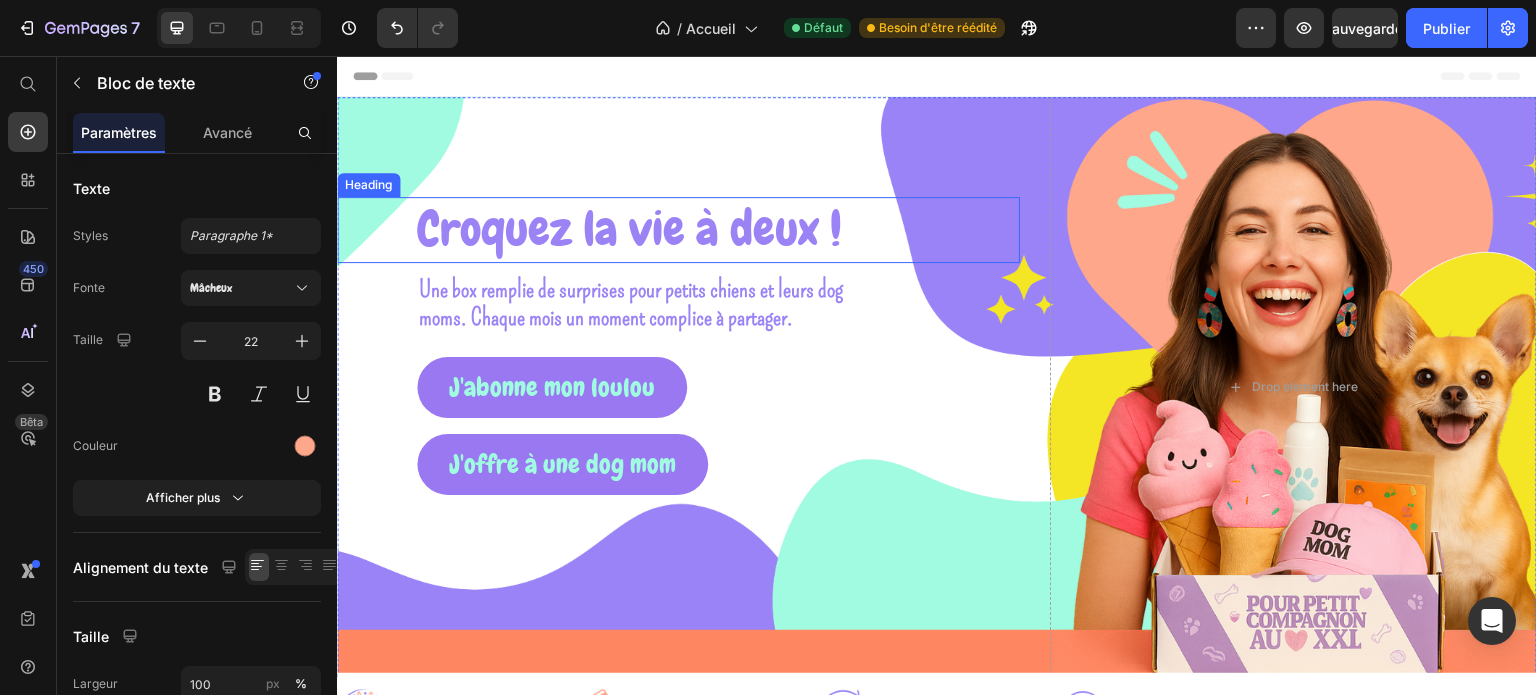 click on "Croquez la vie à deux !" at bounding box center (629, 229) 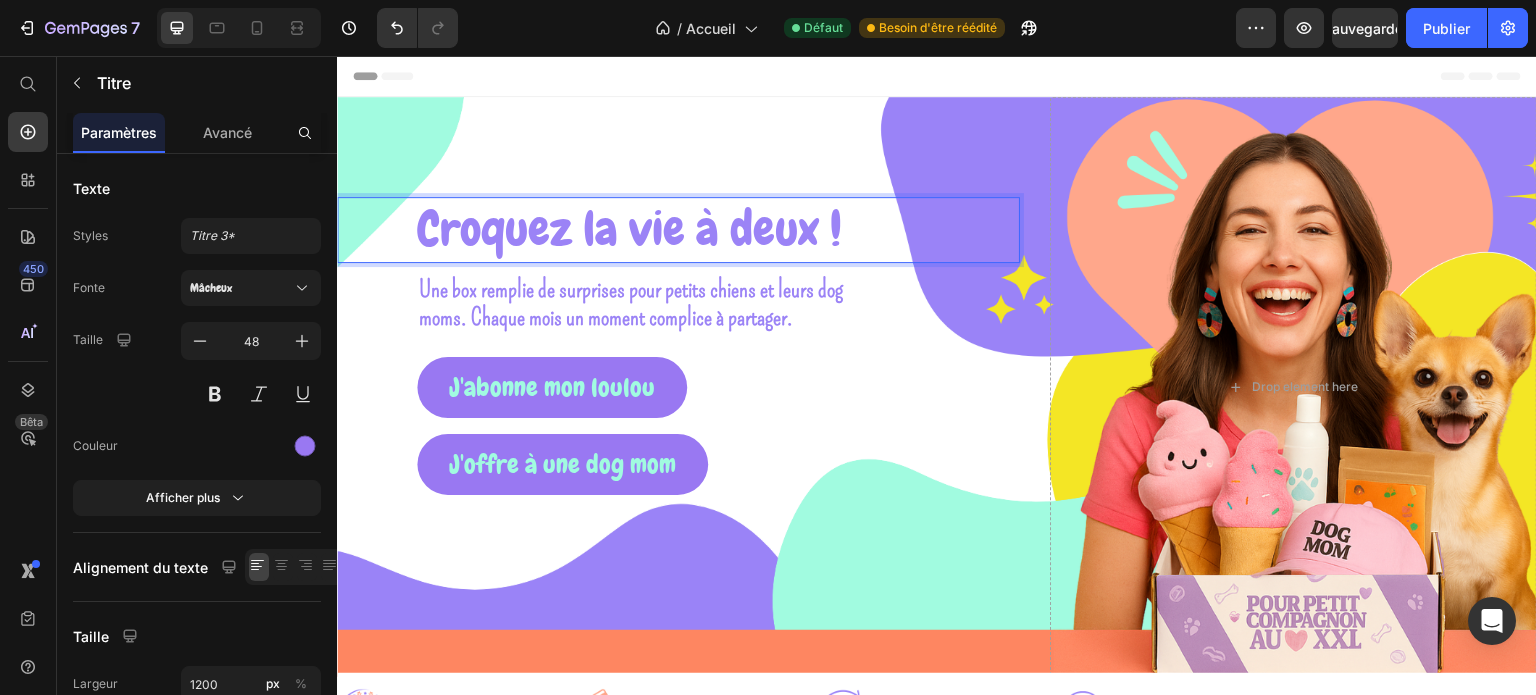 click on "Croquez la vie à deux !" at bounding box center (629, 229) 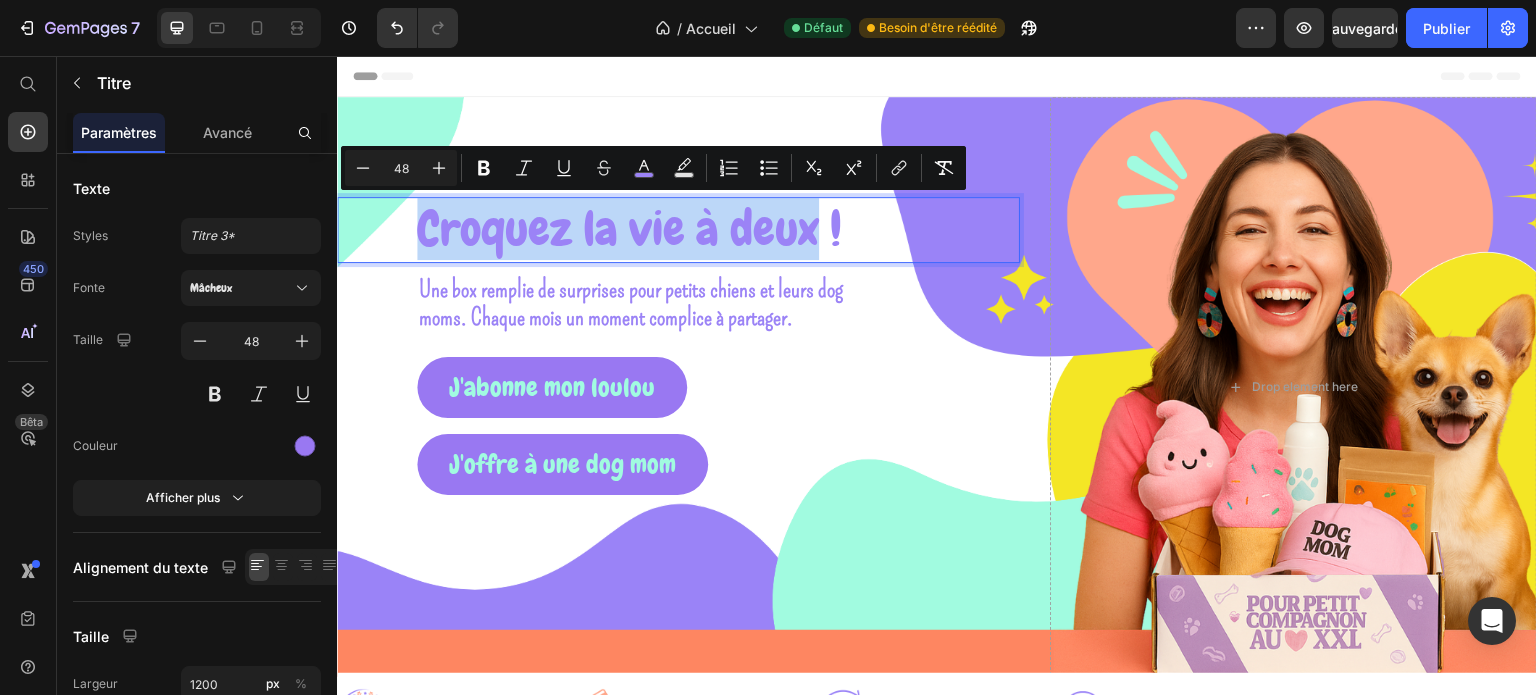 drag, startPoint x: 819, startPoint y: 235, endPoint x: 424, endPoint y: 220, distance: 395.2847 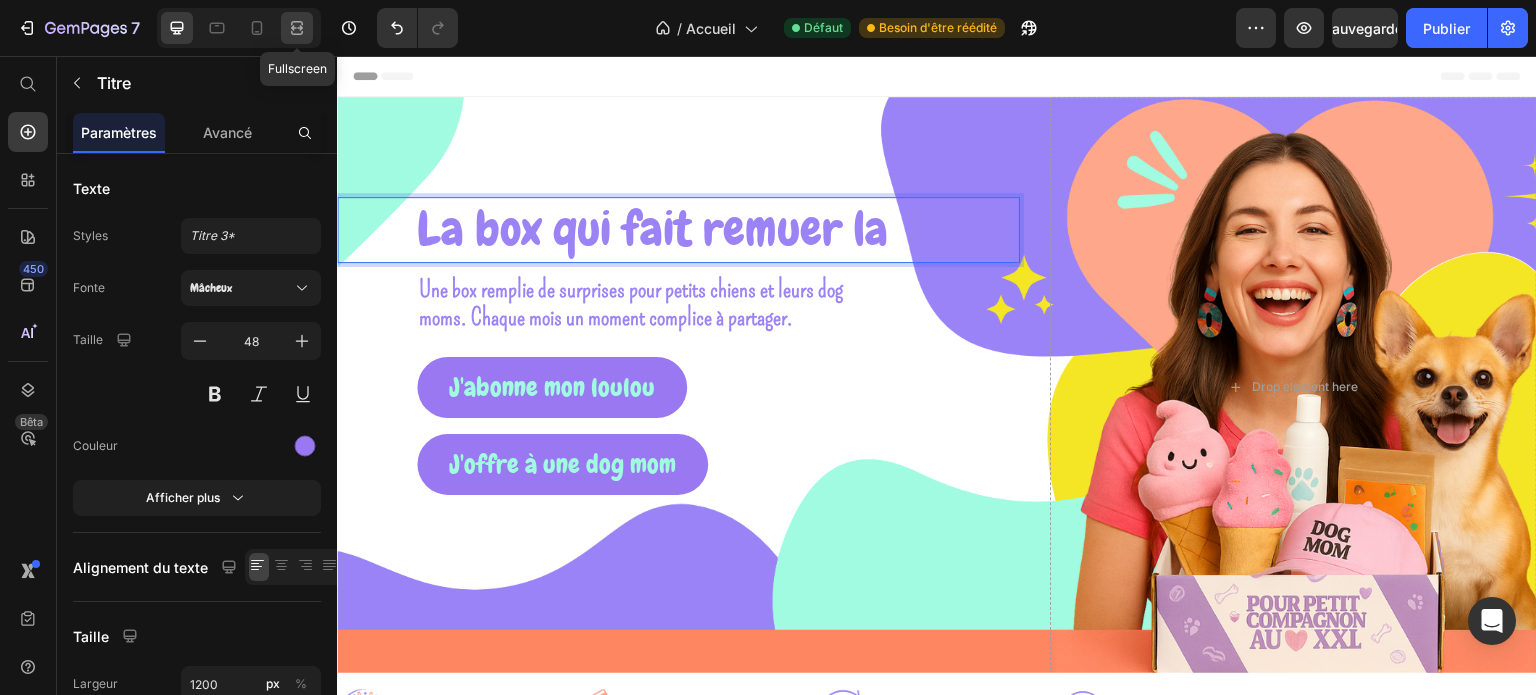 click 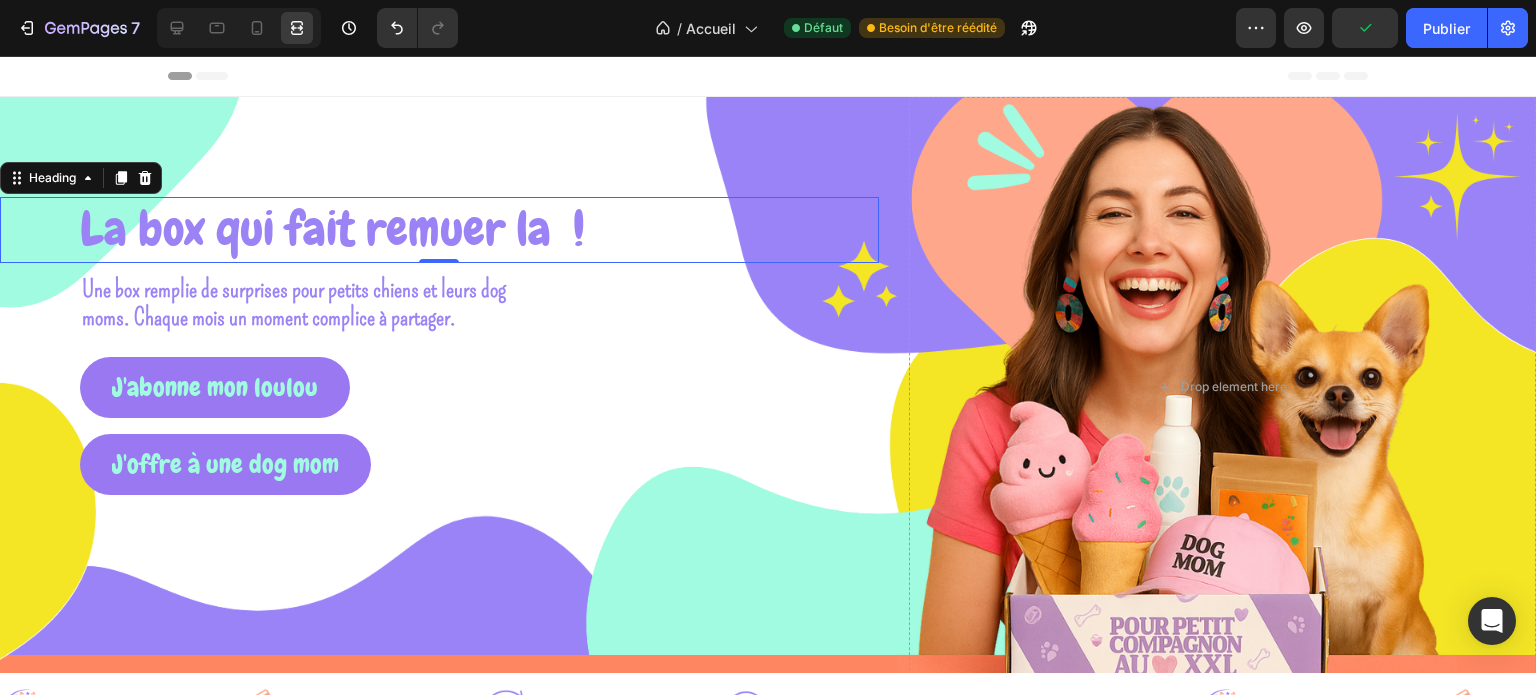 click on "La box qui fait remuer la  !" at bounding box center [332, 229] 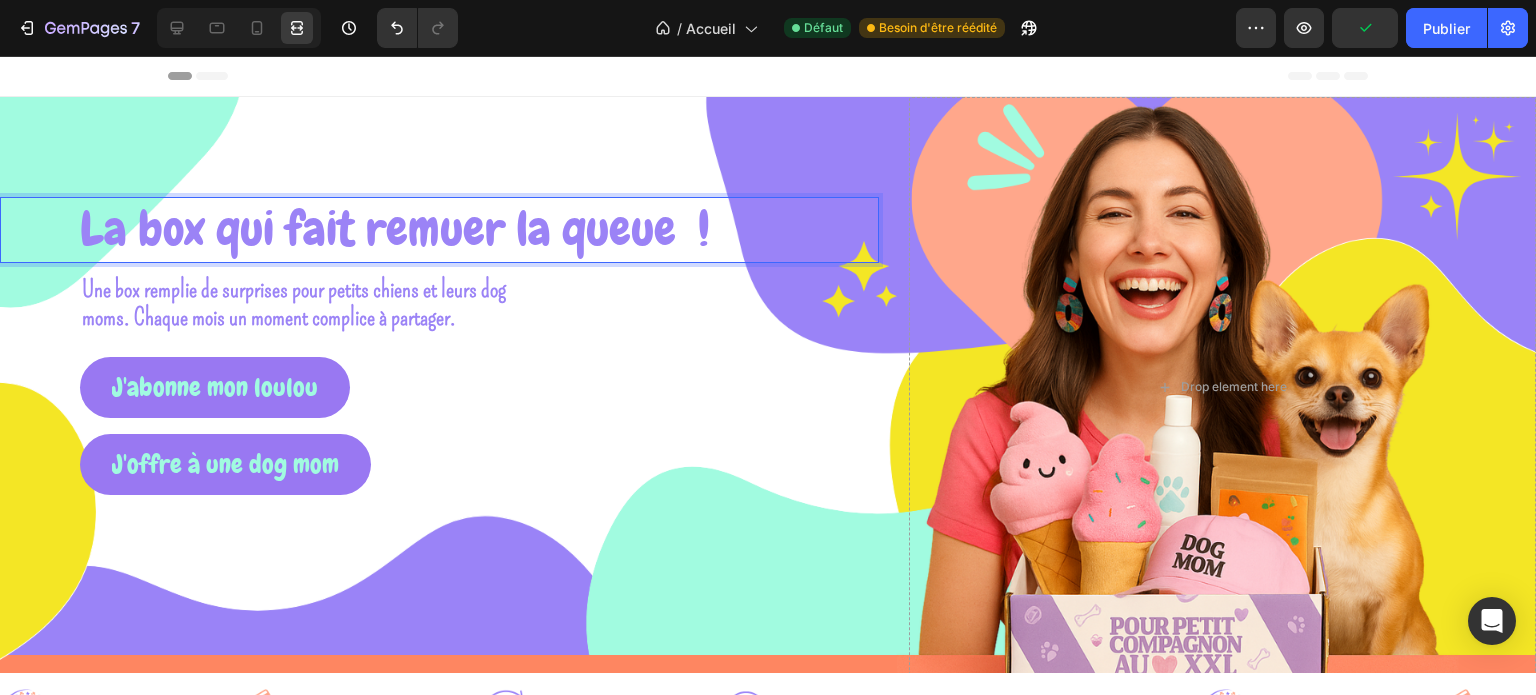 click on "La box qui fait remuer la queue  !" at bounding box center [395, 229] 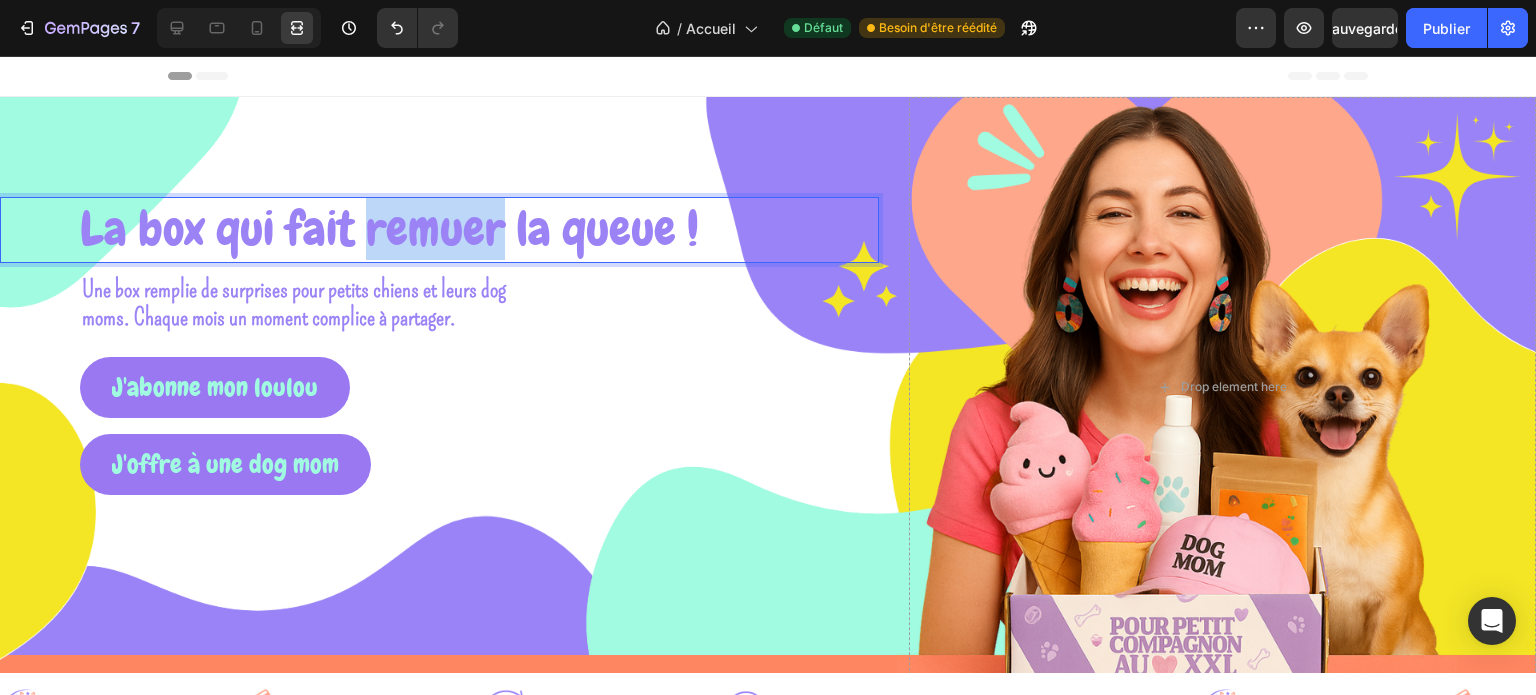 drag, startPoint x: 504, startPoint y: 241, endPoint x: 374, endPoint y: 234, distance: 130.18832 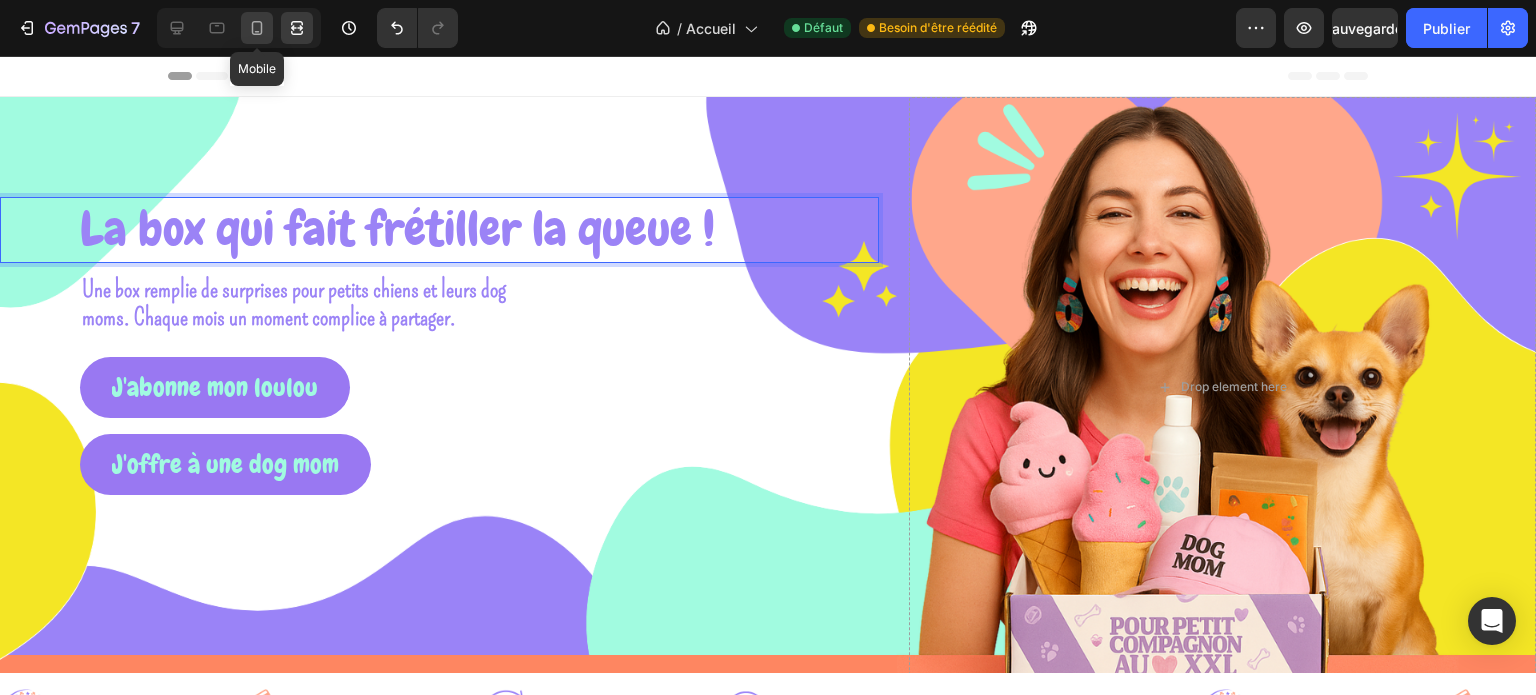 click 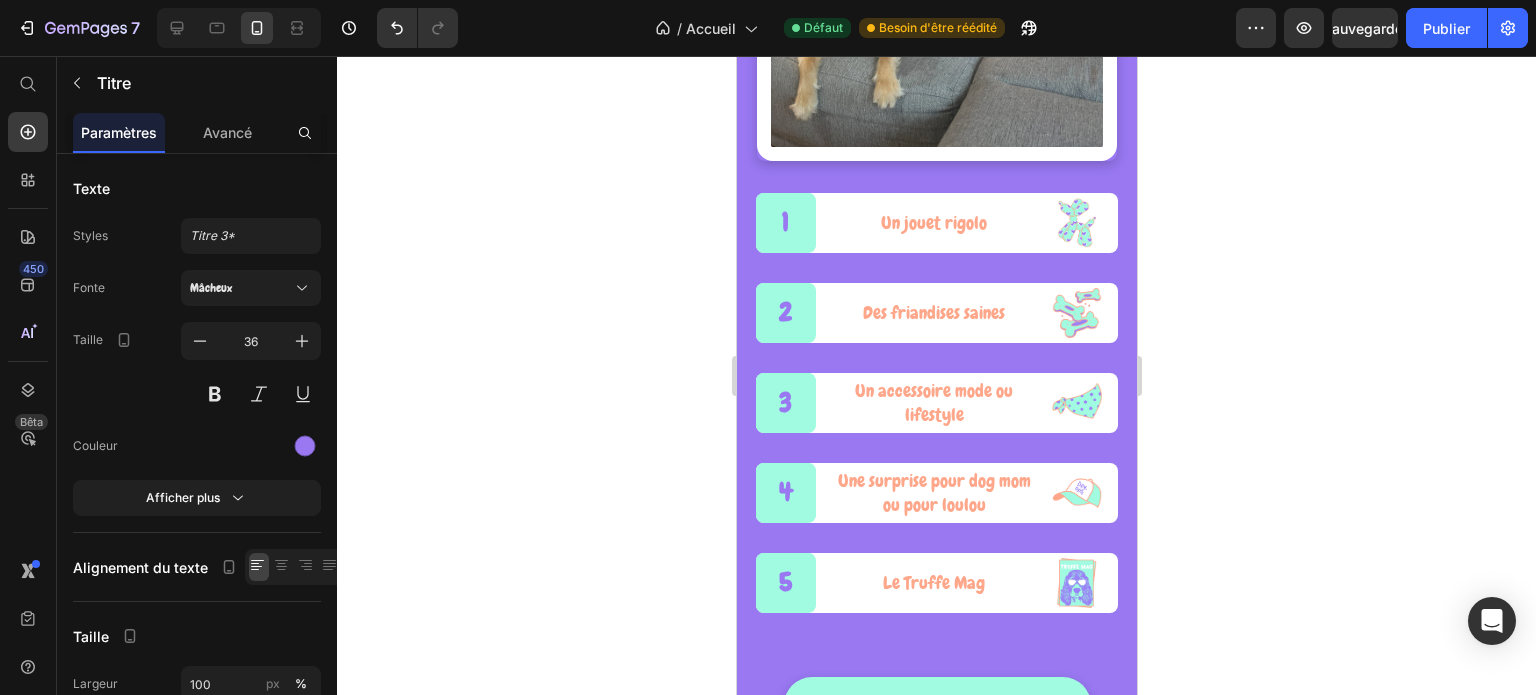 scroll, scrollTop: 1500, scrollLeft: 0, axis: vertical 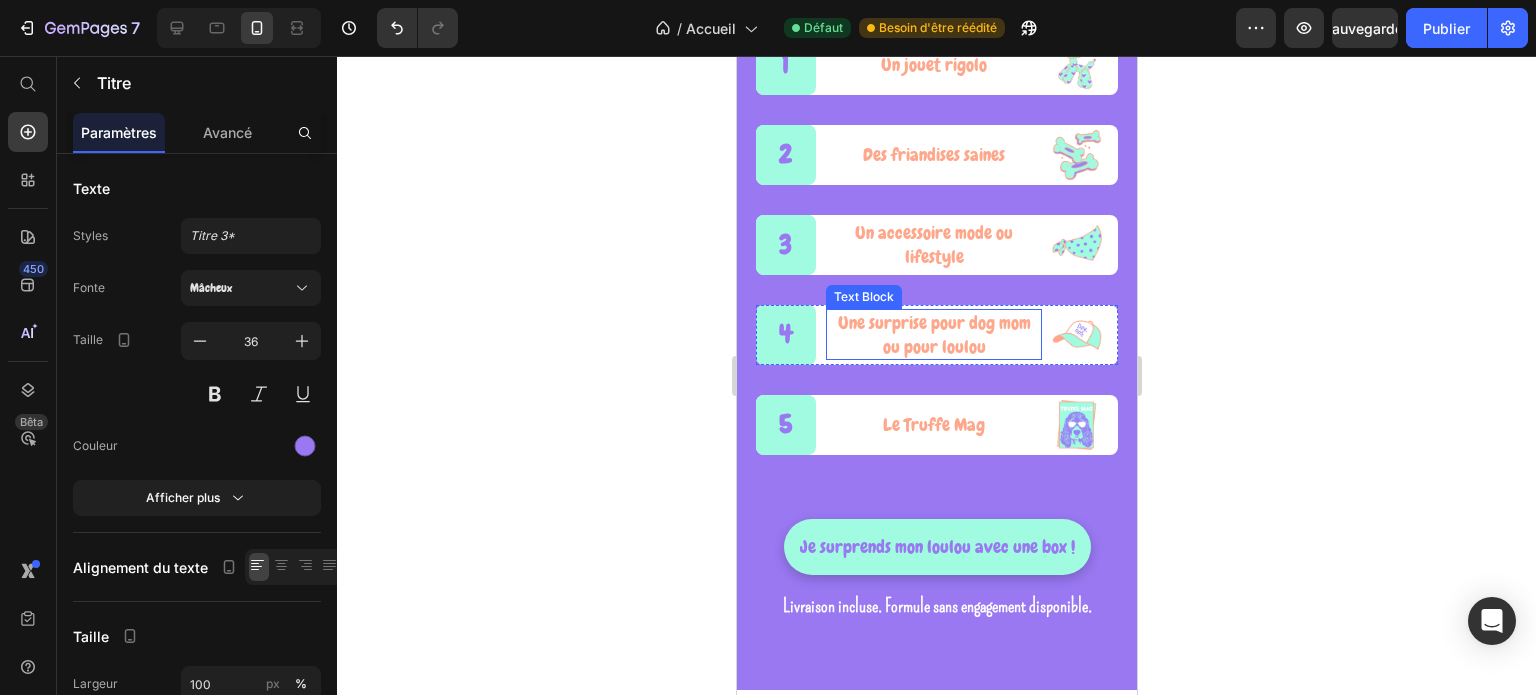 click on "Une surprise pour dog mom ou pour loulou" at bounding box center (933, 334) 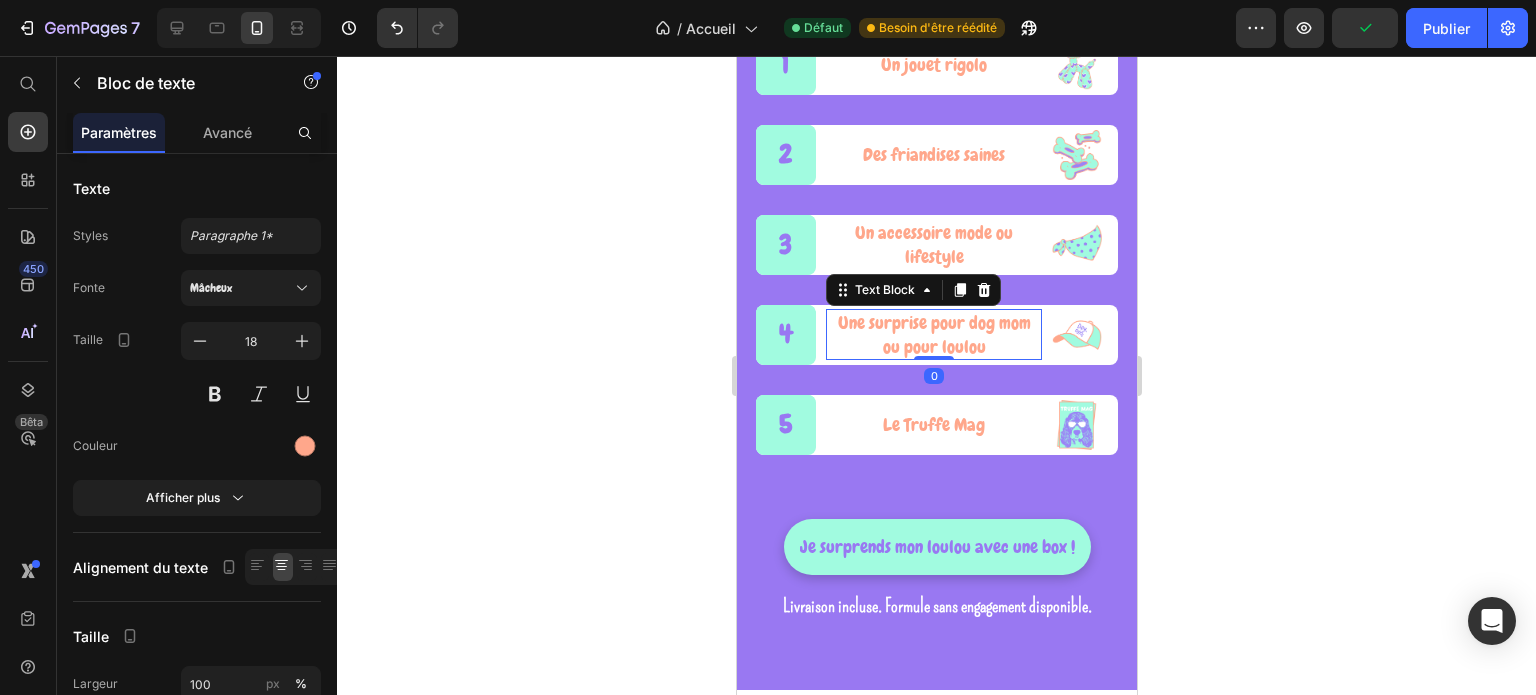 click on "Une surprise pour dog mom ou pour loulou" at bounding box center [933, 334] 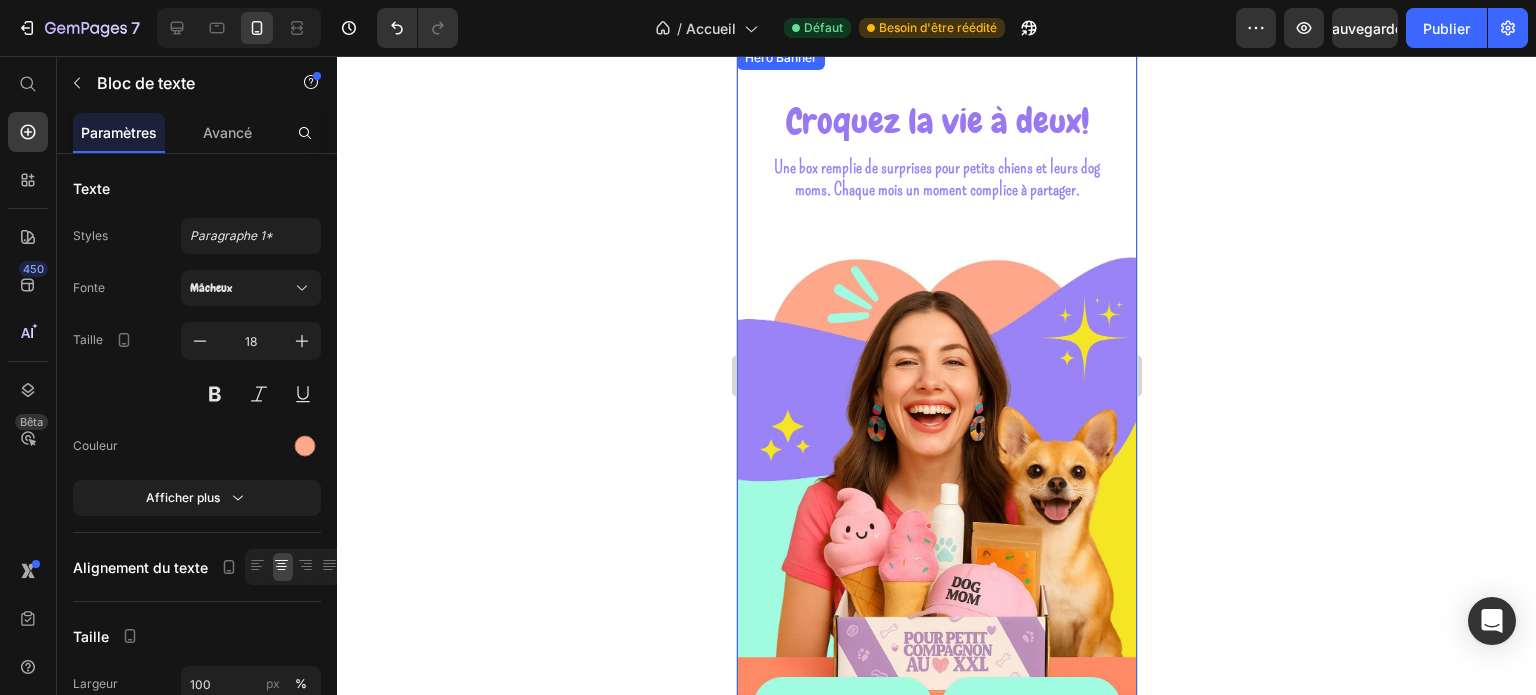 scroll, scrollTop: 0, scrollLeft: 0, axis: both 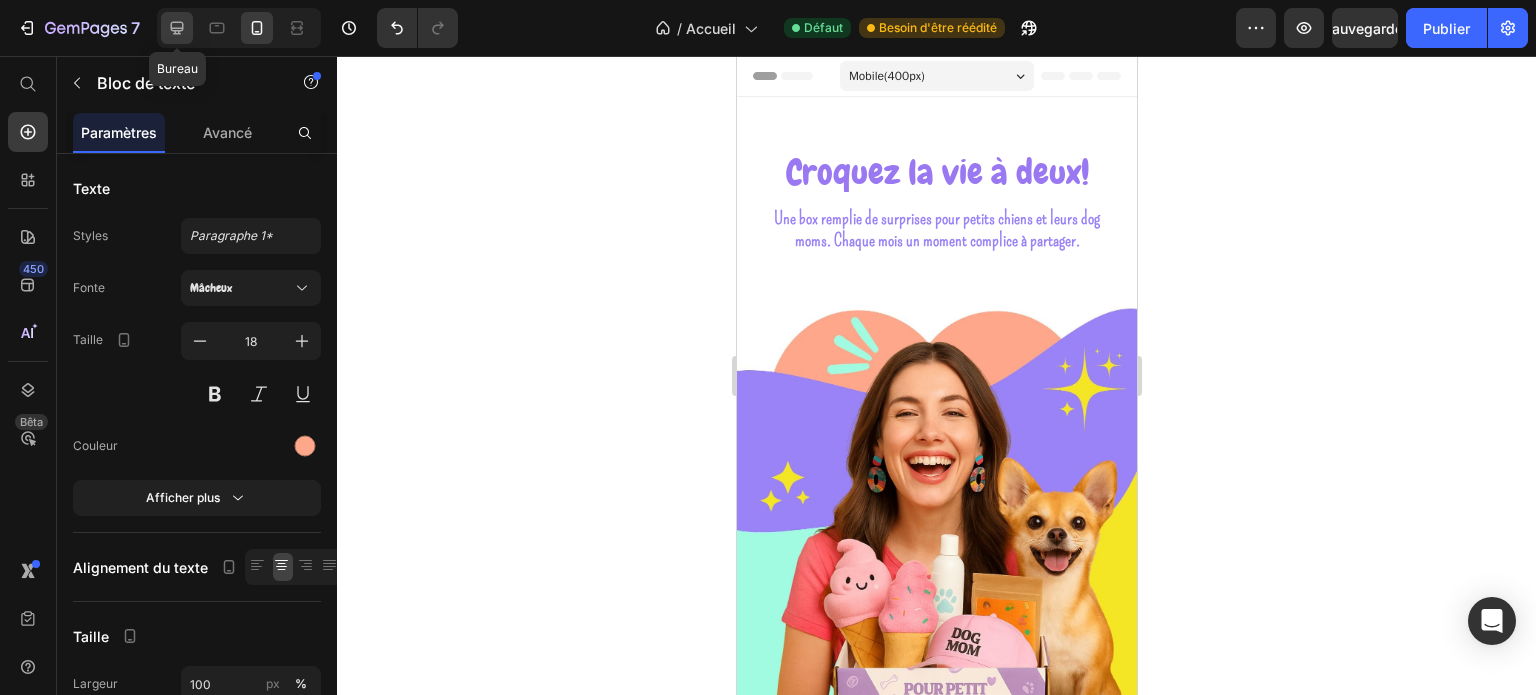 click 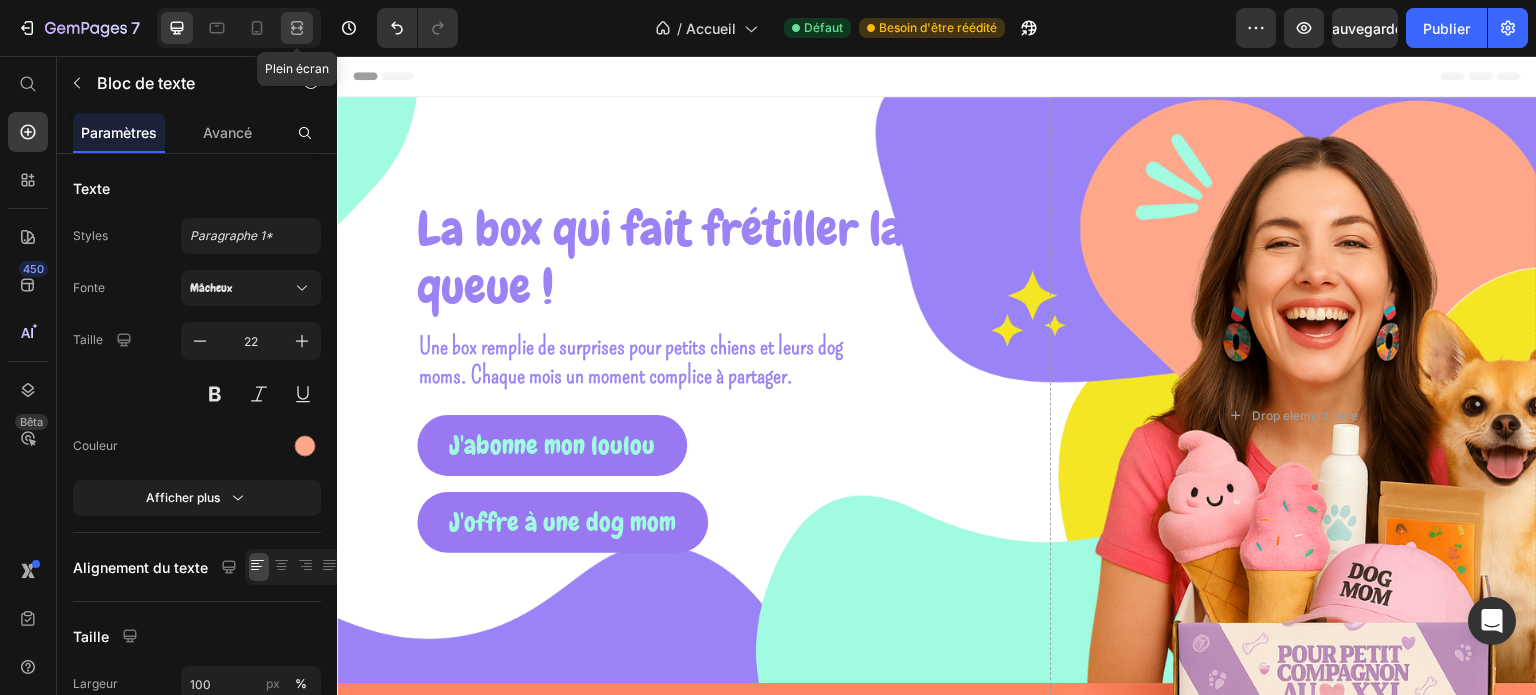 click 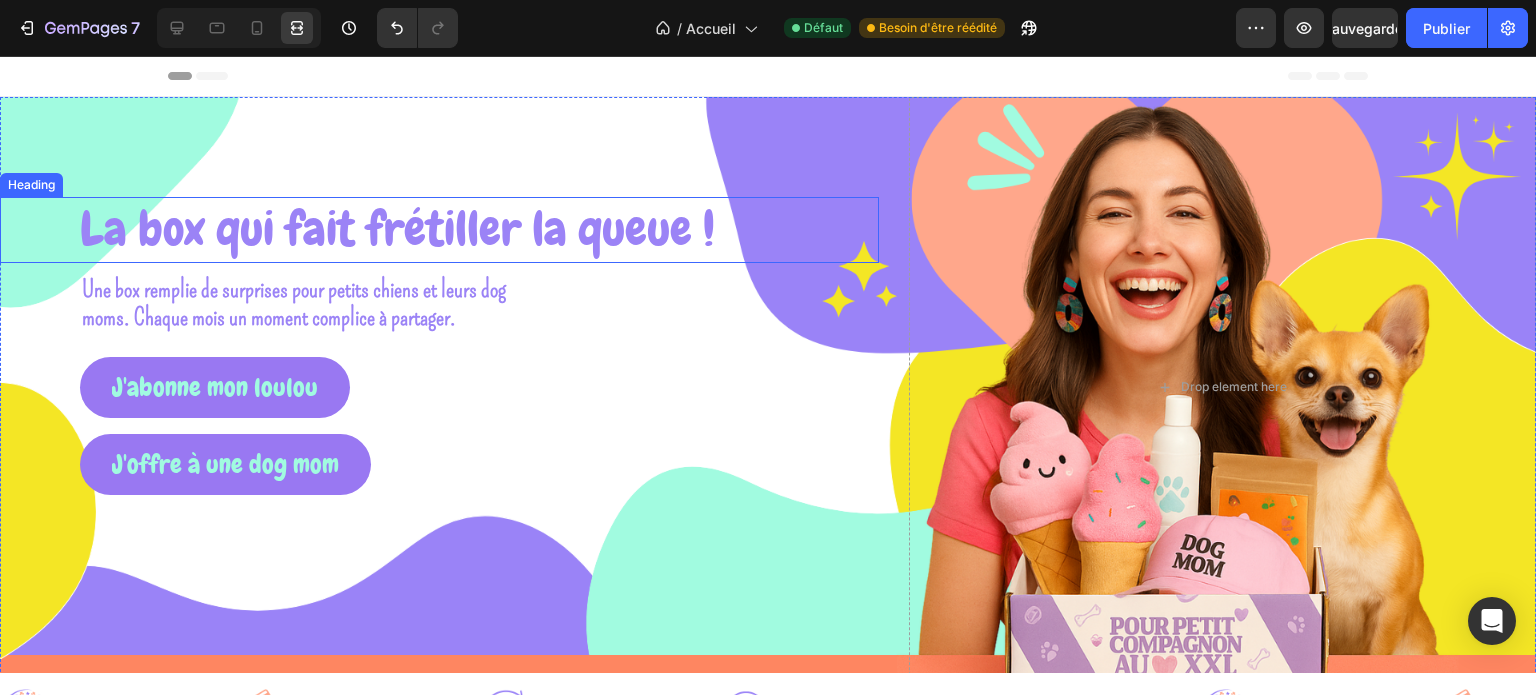 click on "La box qui fait frétiller la queue !" at bounding box center [397, 229] 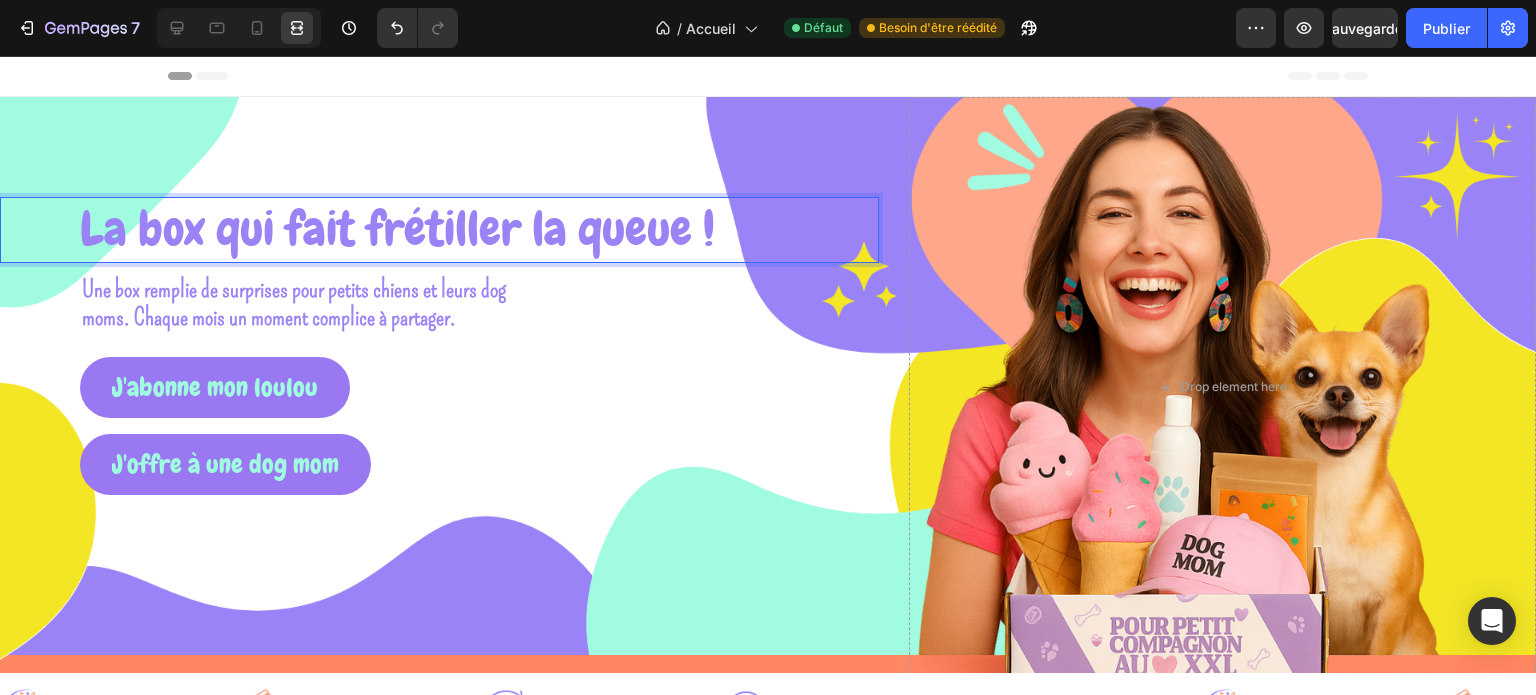 click on "La box qui fait frétiller la queue !" at bounding box center (397, 229) 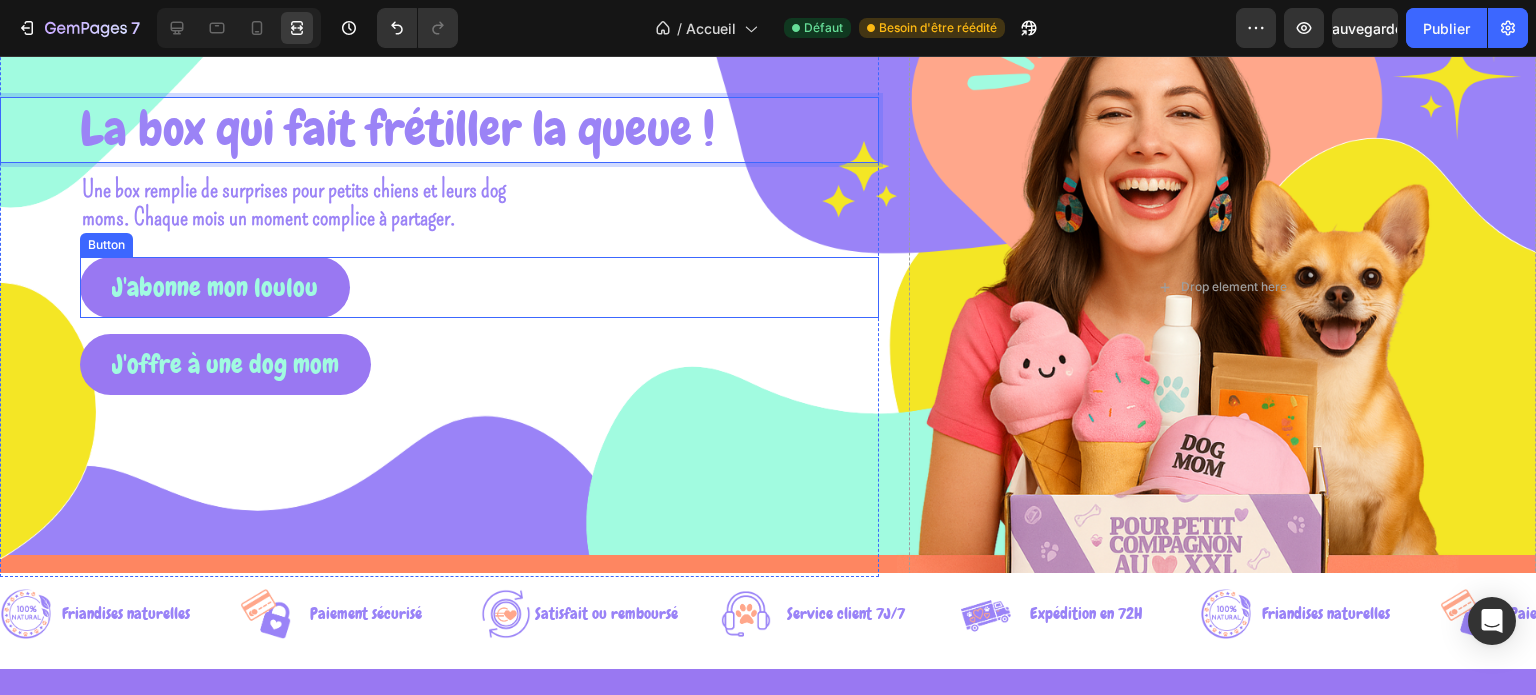 scroll, scrollTop: 0, scrollLeft: 0, axis: both 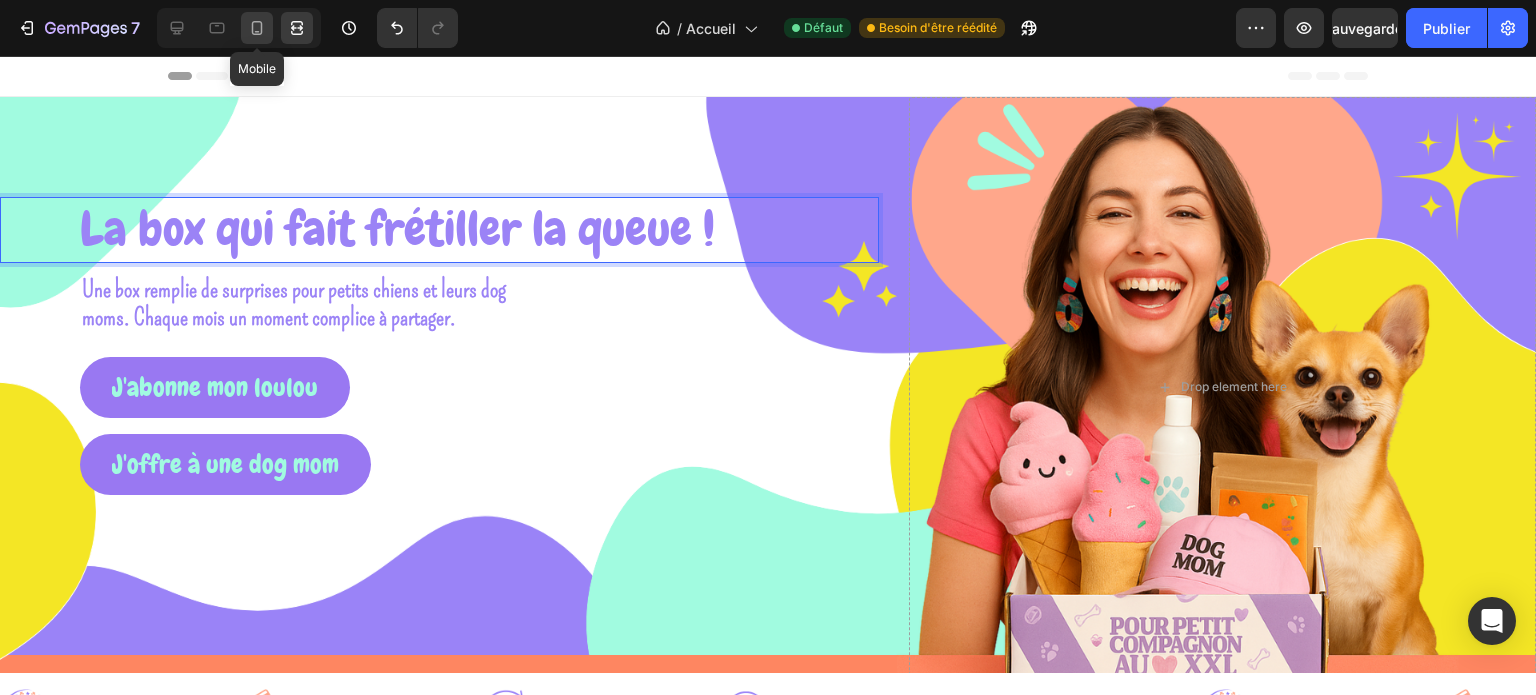 click 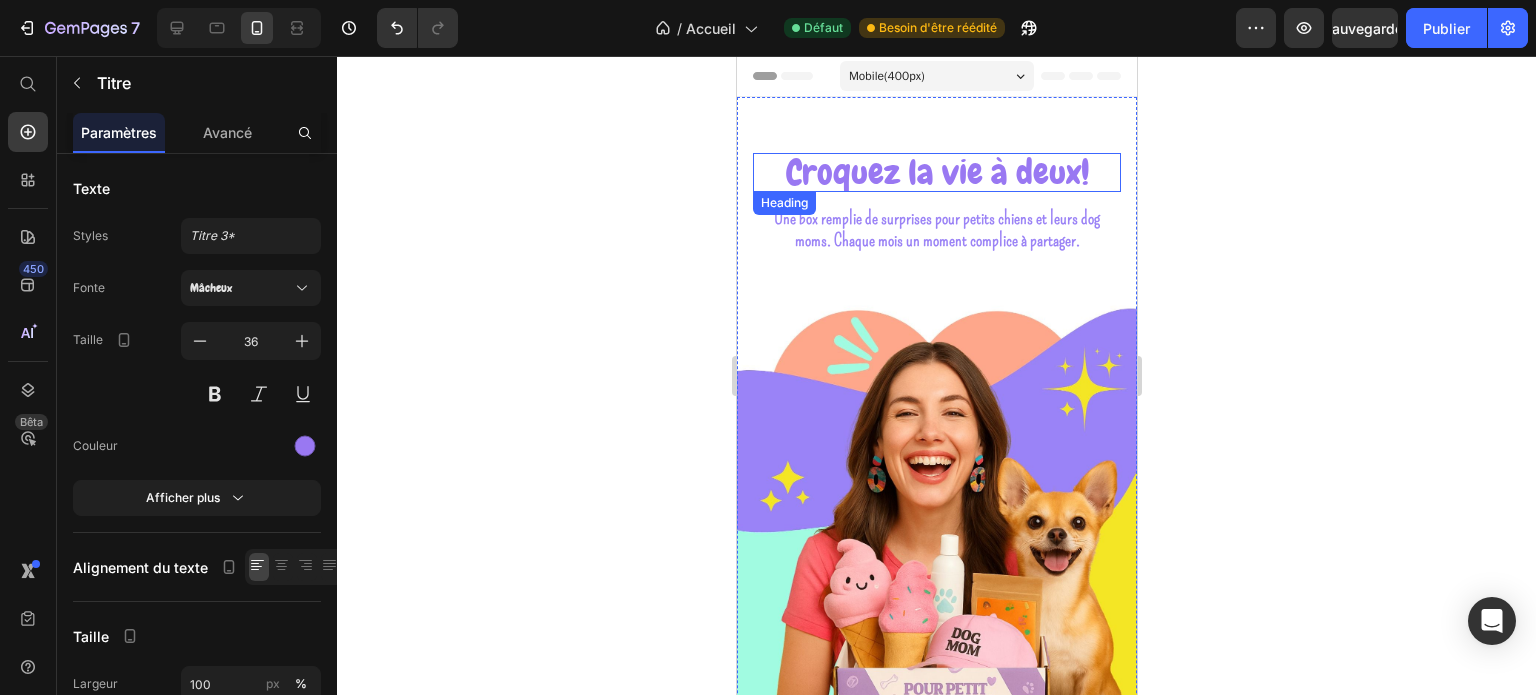 click on "Croquez la vie à deux!" at bounding box center [936, 172] 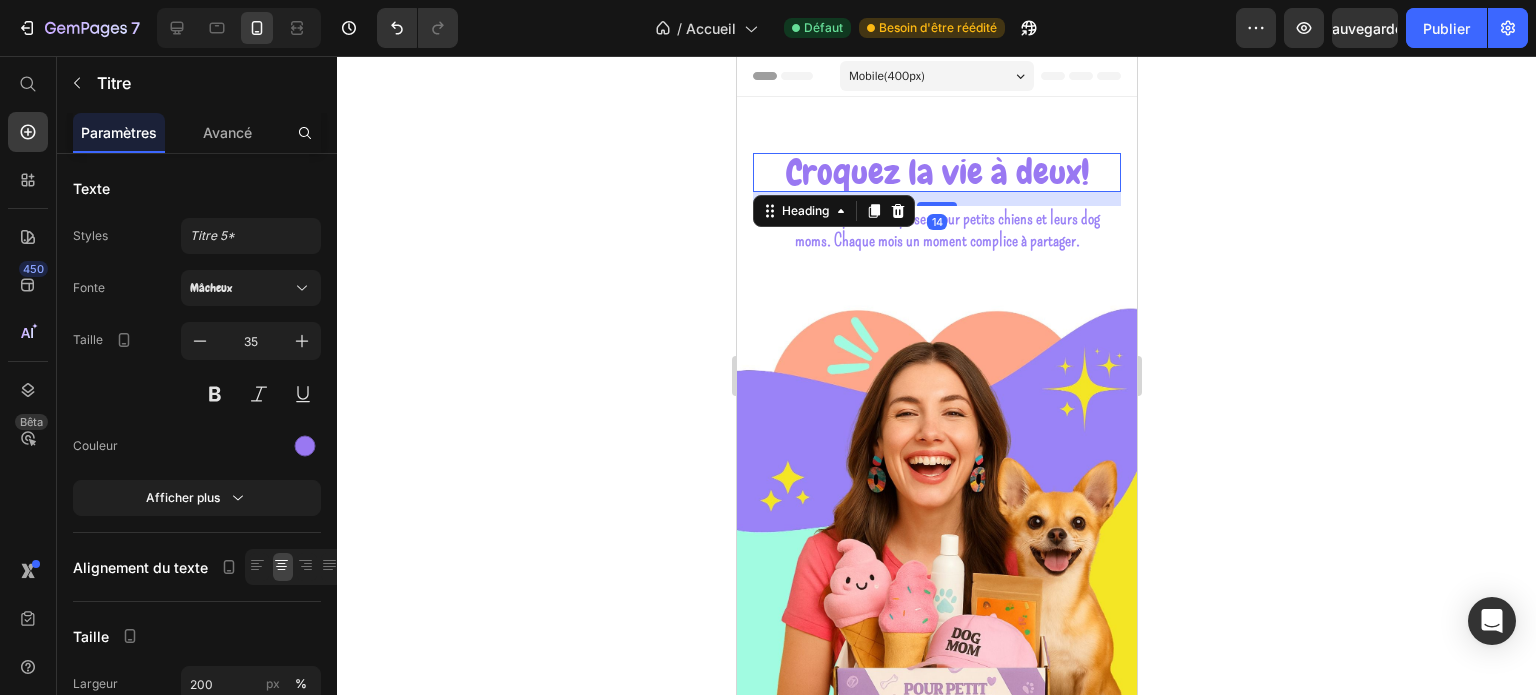 click on "Croquez la vie à deux!" at bounding box center [936, 172] 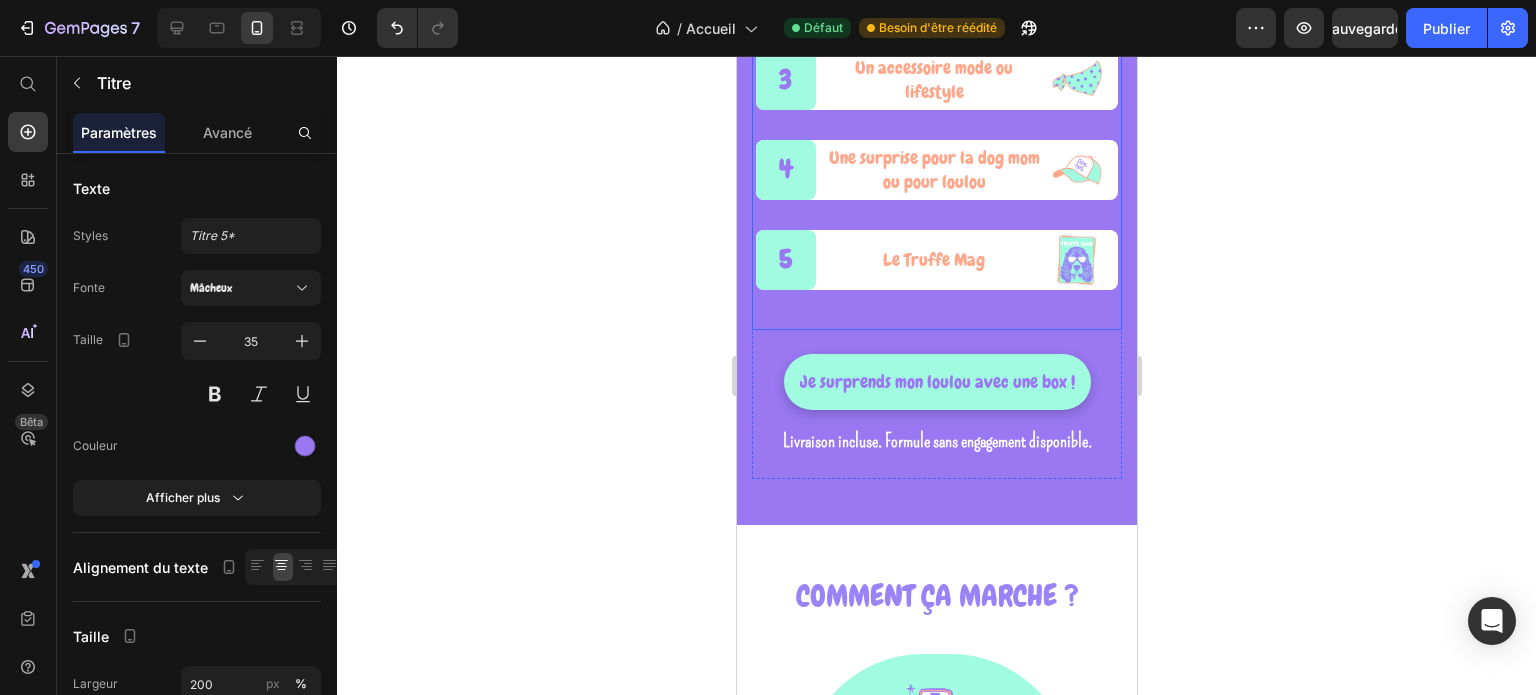 scroll, scrollTop: 2100, scrollLeft: 0, axis: vertical 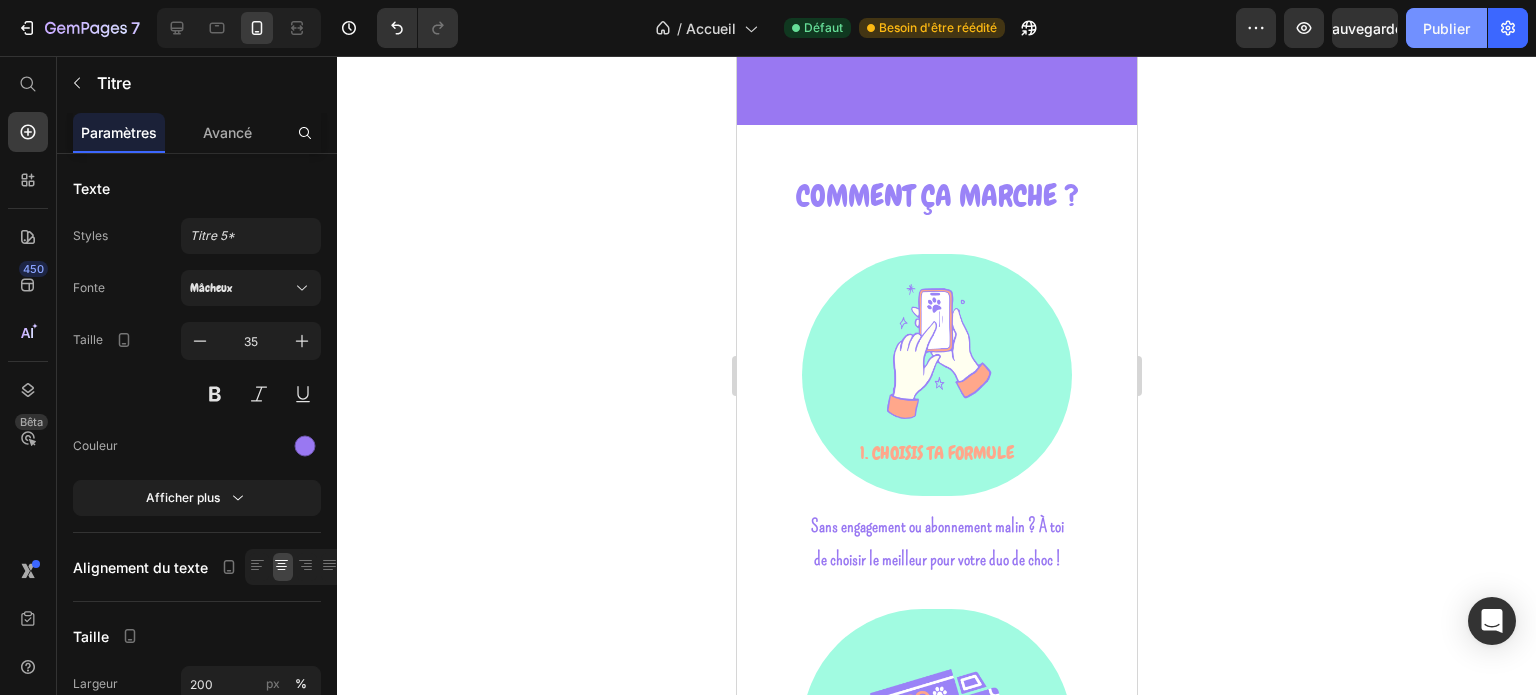 click on "Publier" 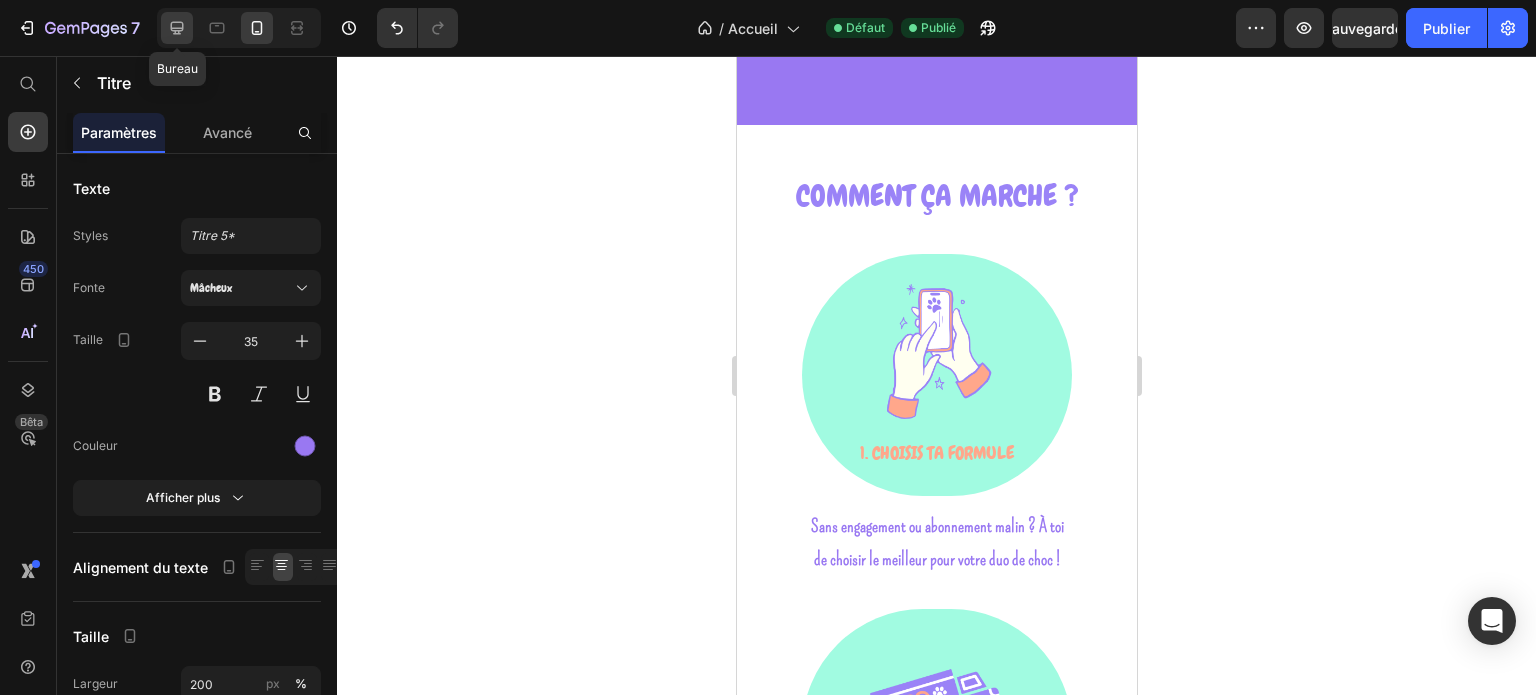 click 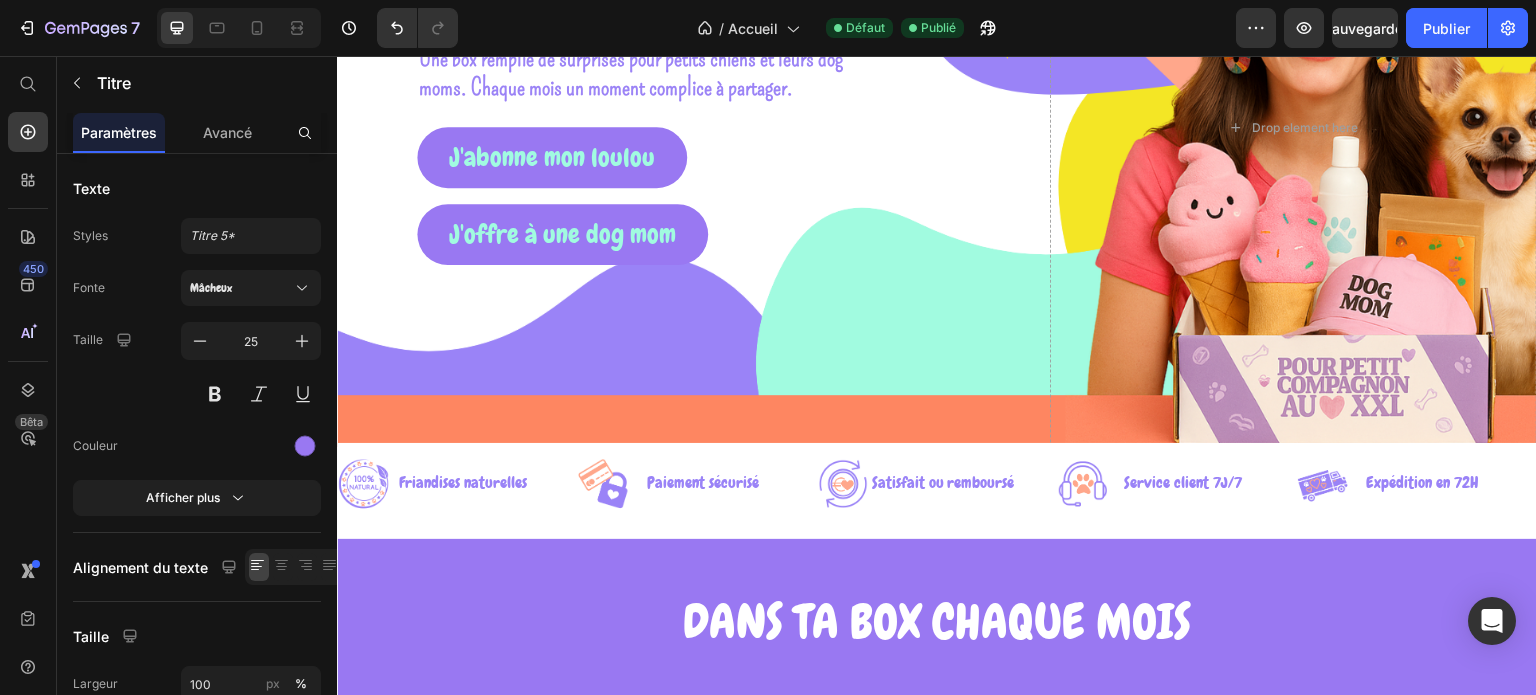 scroll, scrollTop: 0, scrollLeft: 0, axis: both 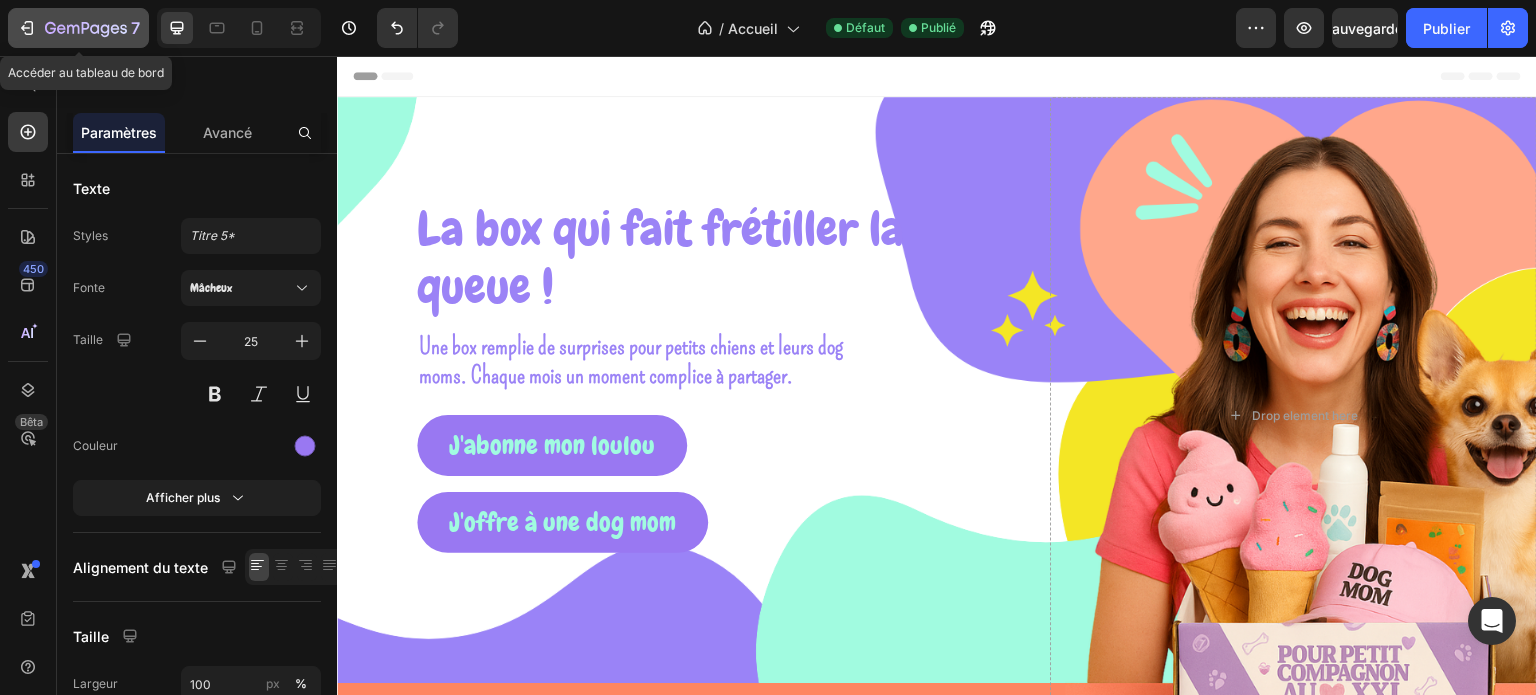 click 